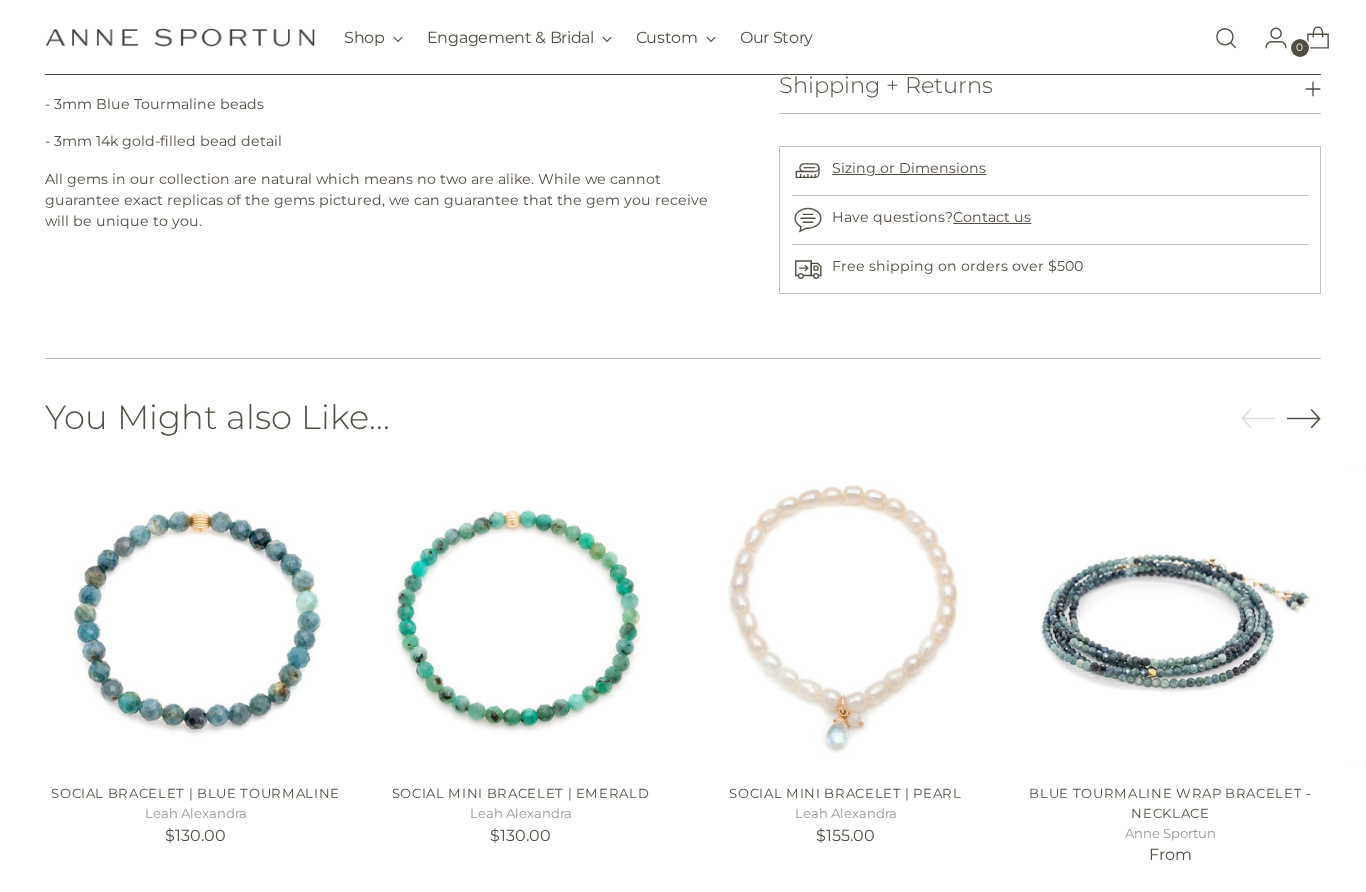 scroll, scrollTop: 817, scrollLeft: 0, axis: vertical 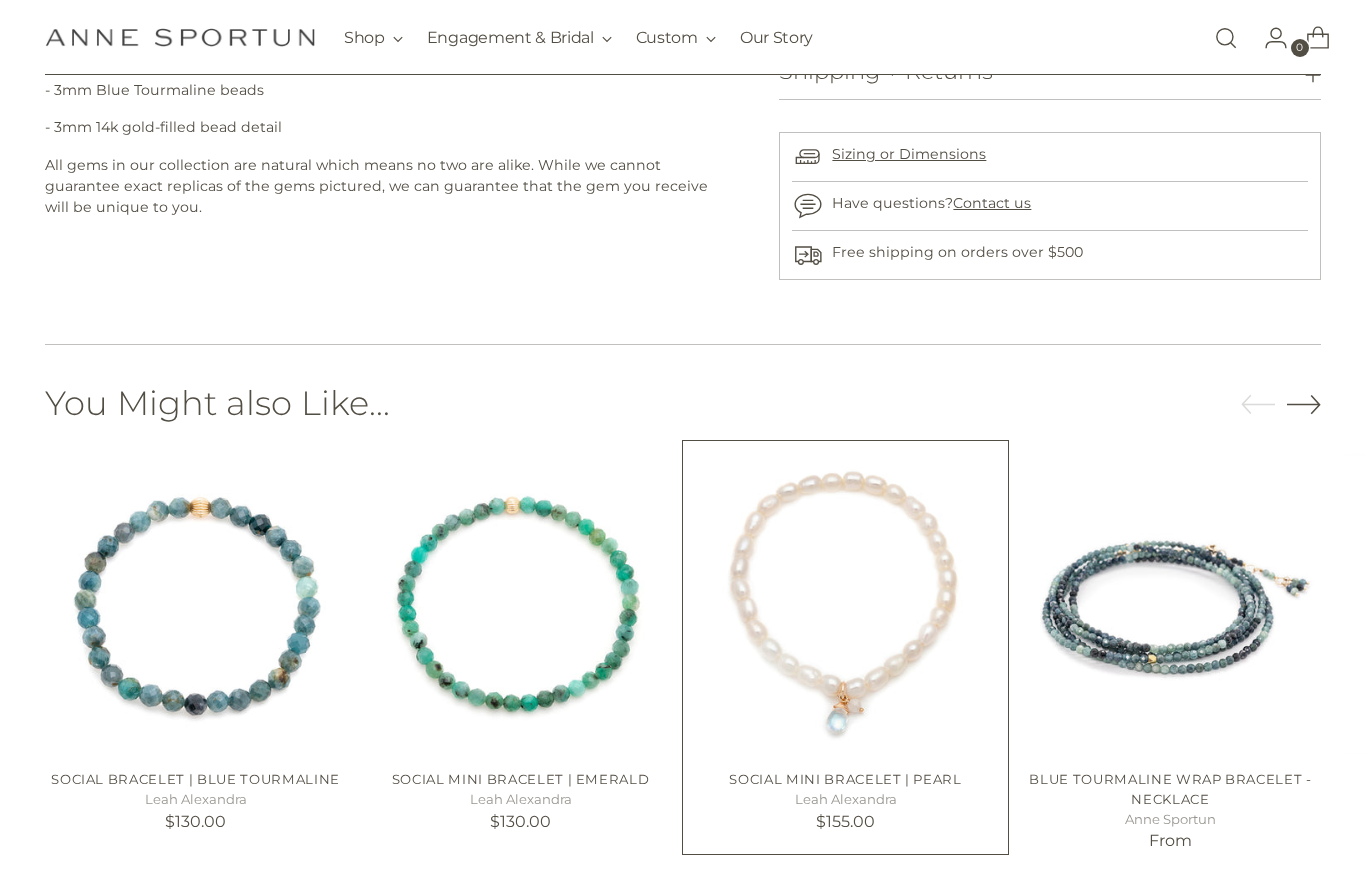 click at bounding box center [845, 603] 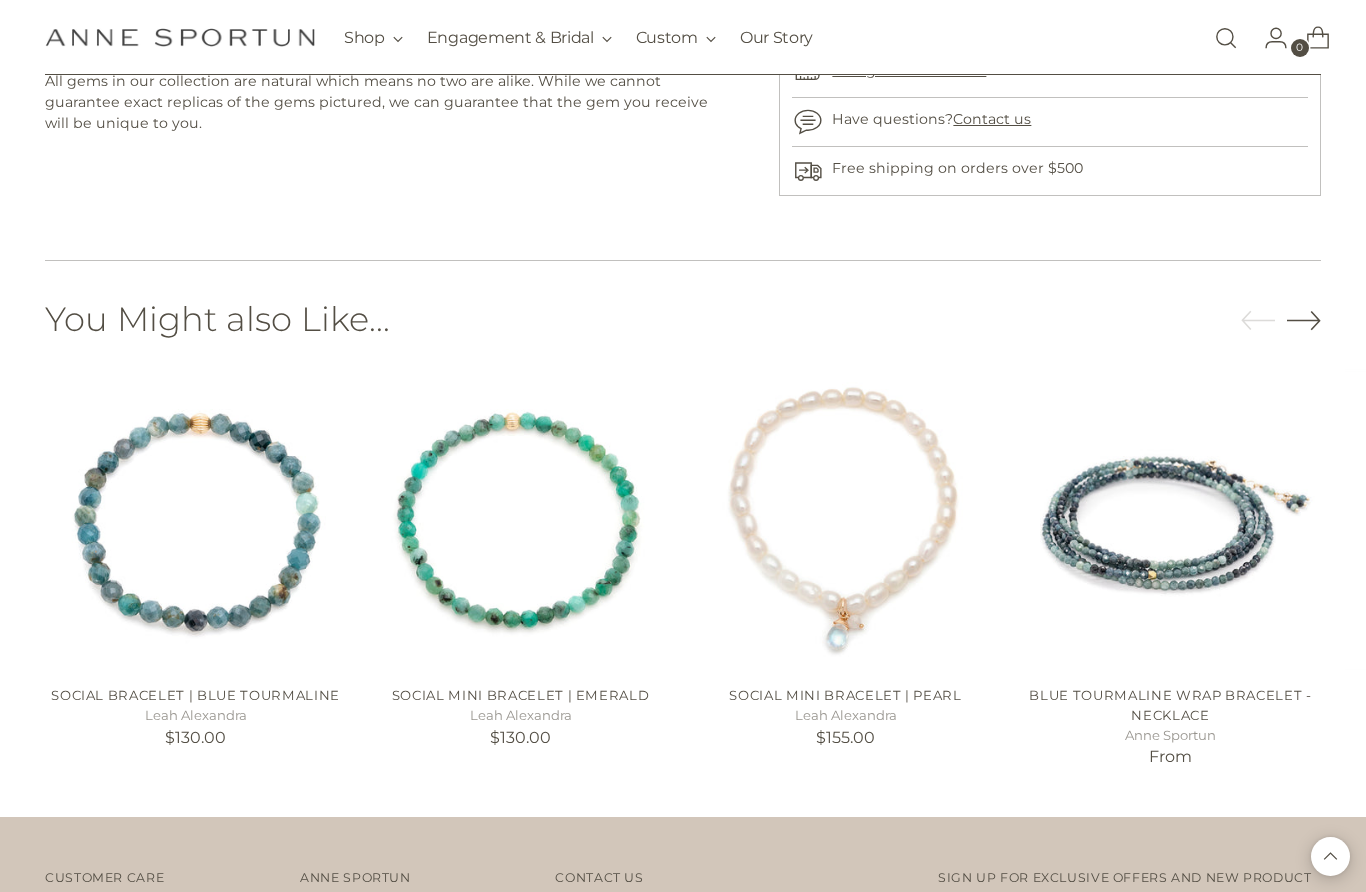 click 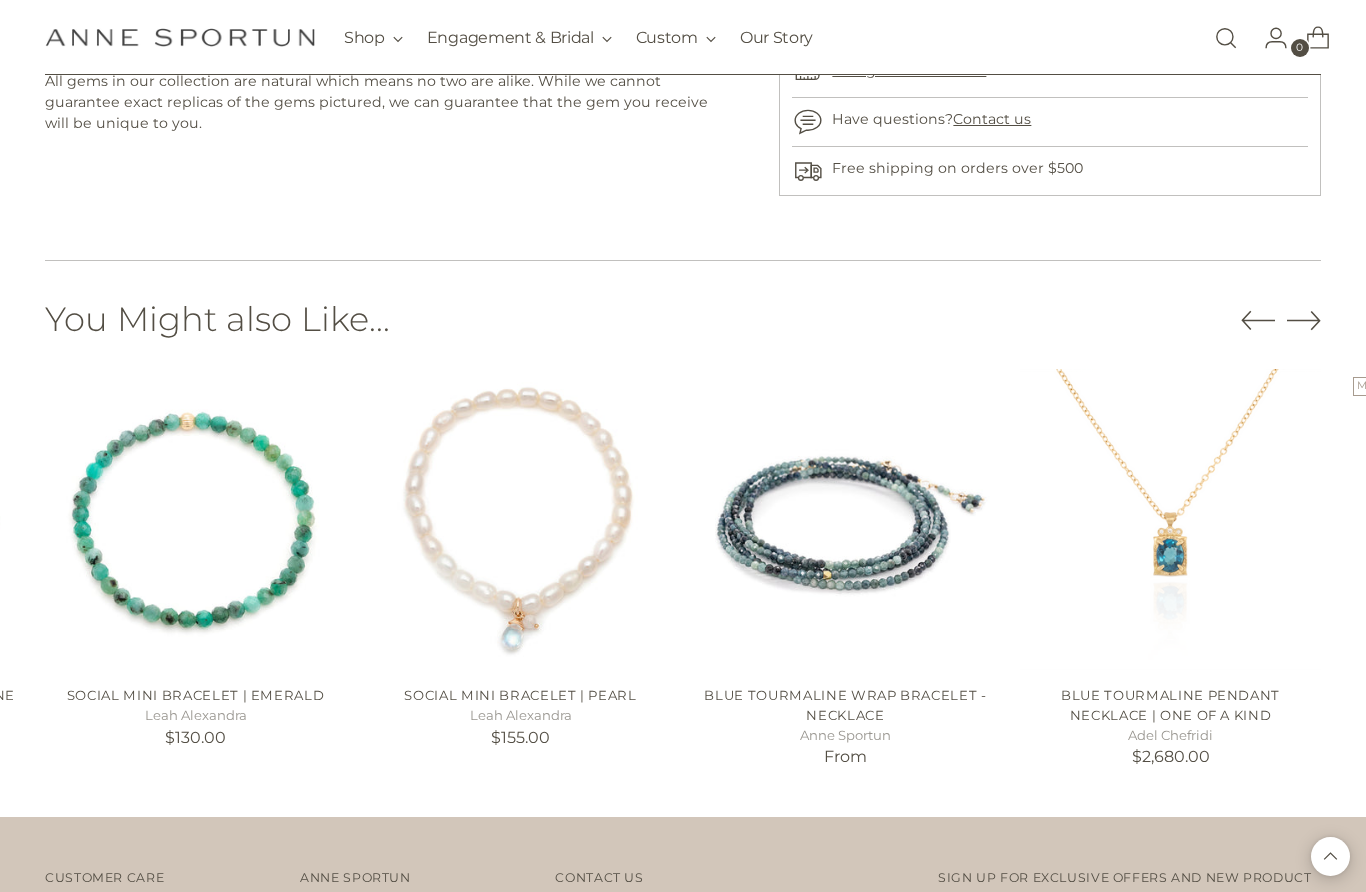click 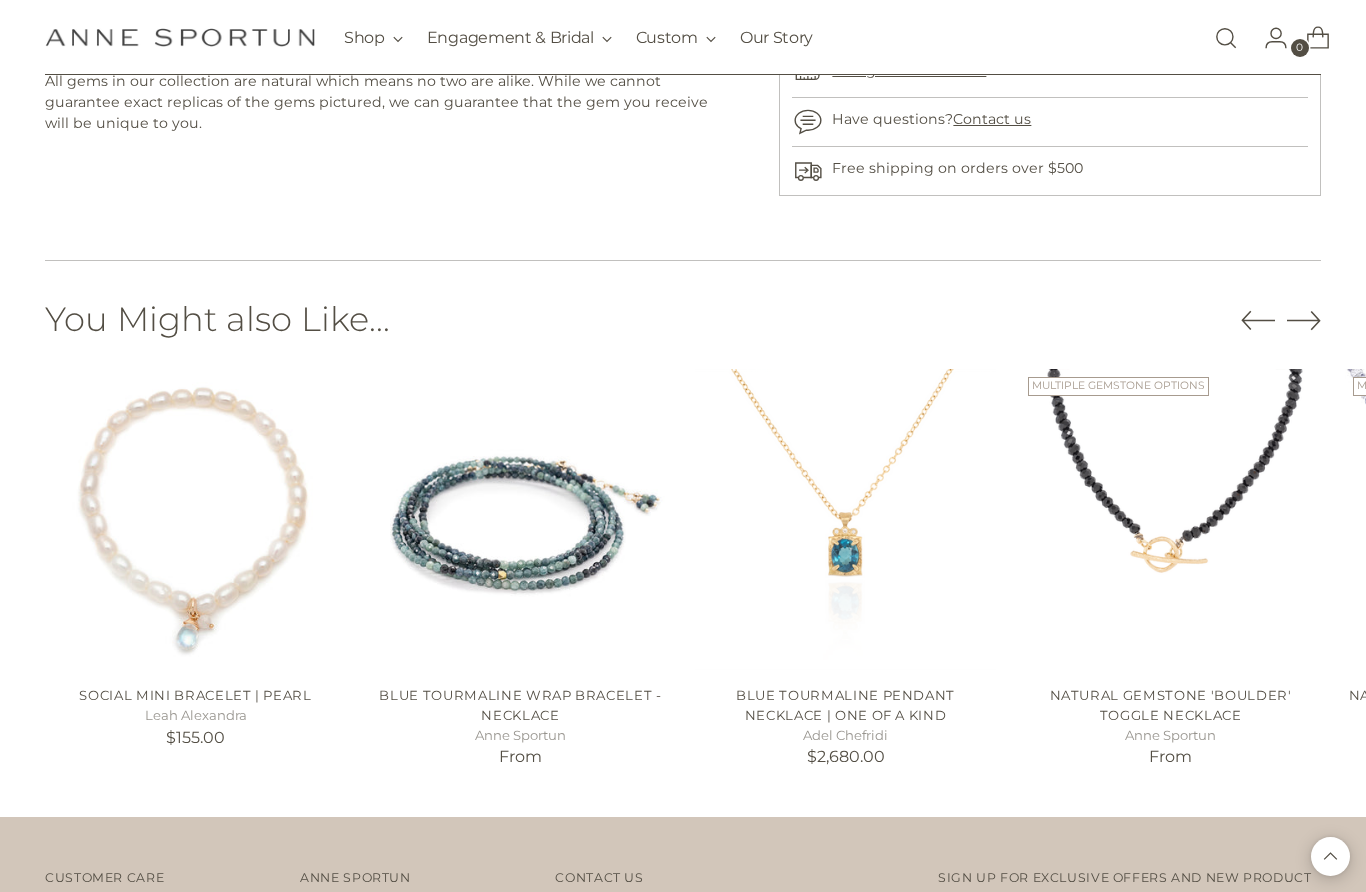 click 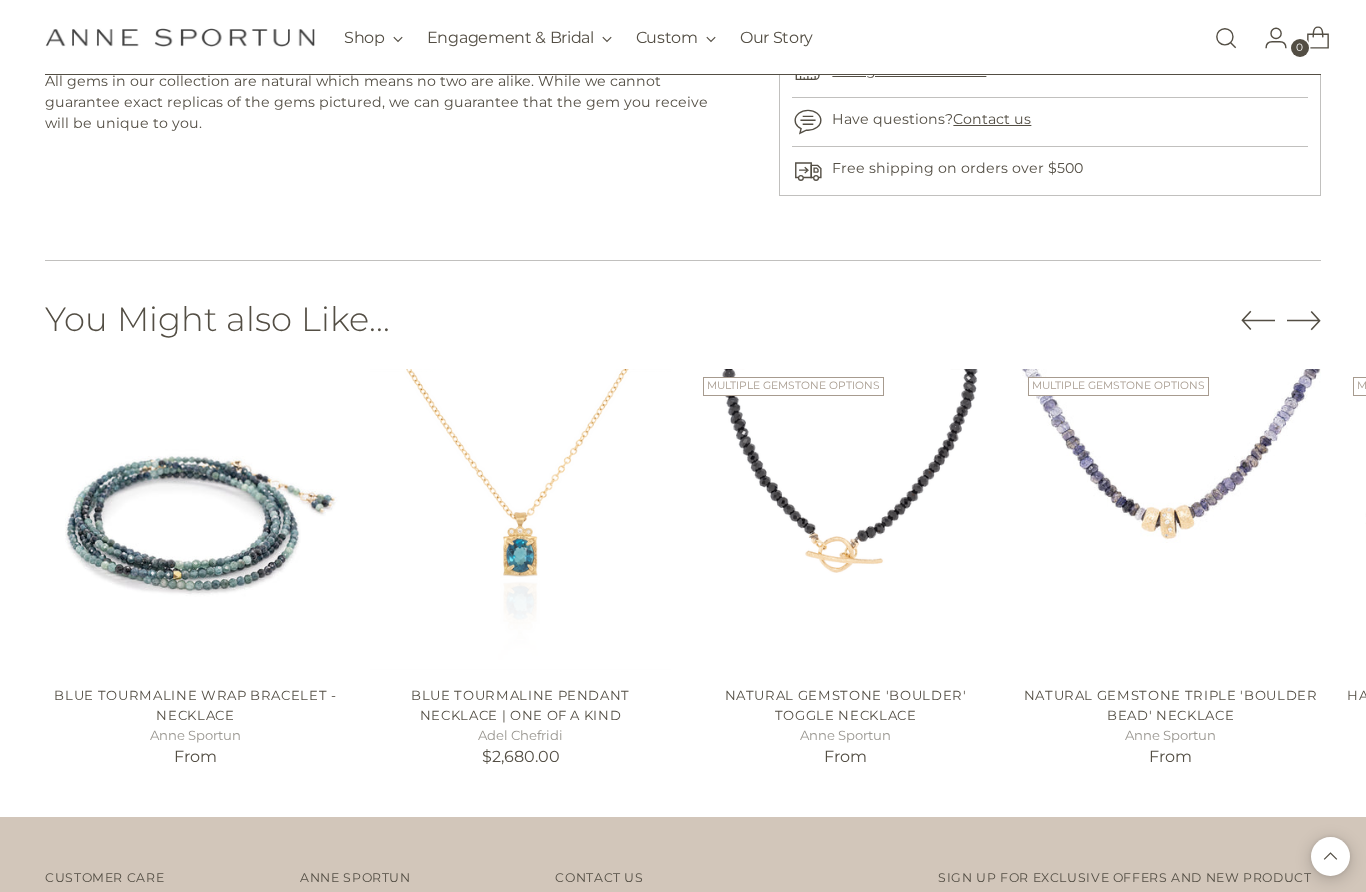 click 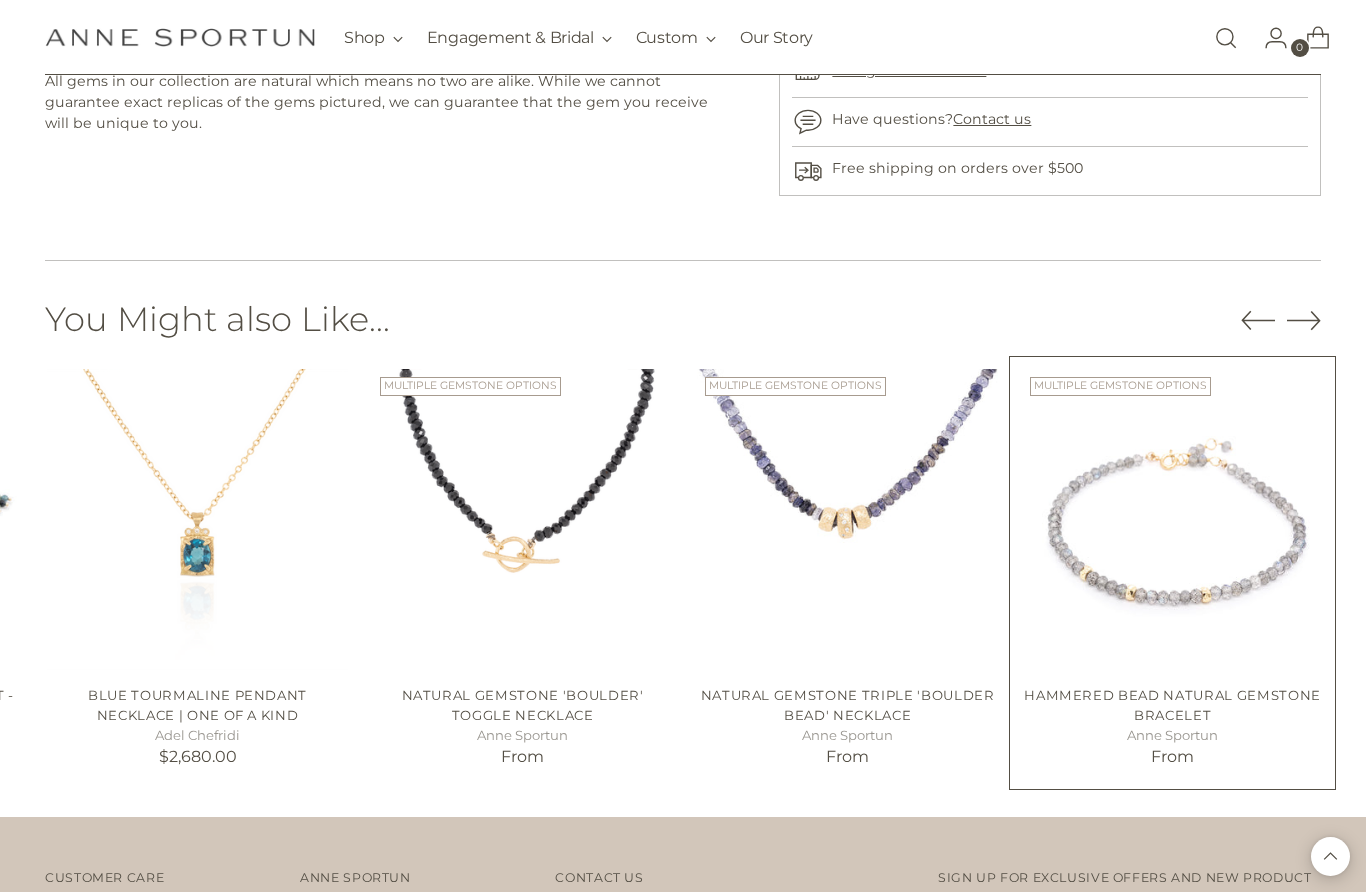 click at bounding box center [1172, 519] 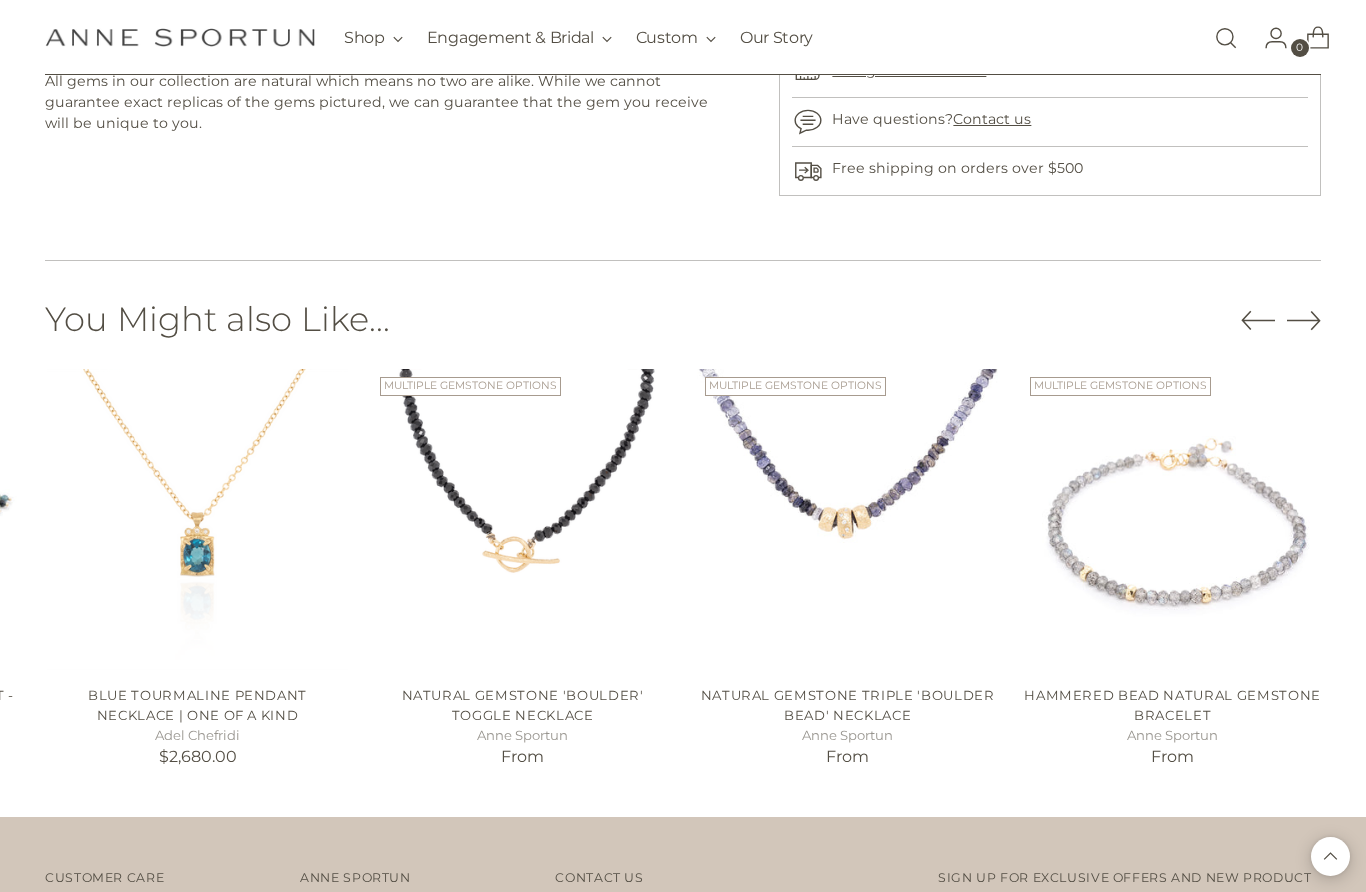 click 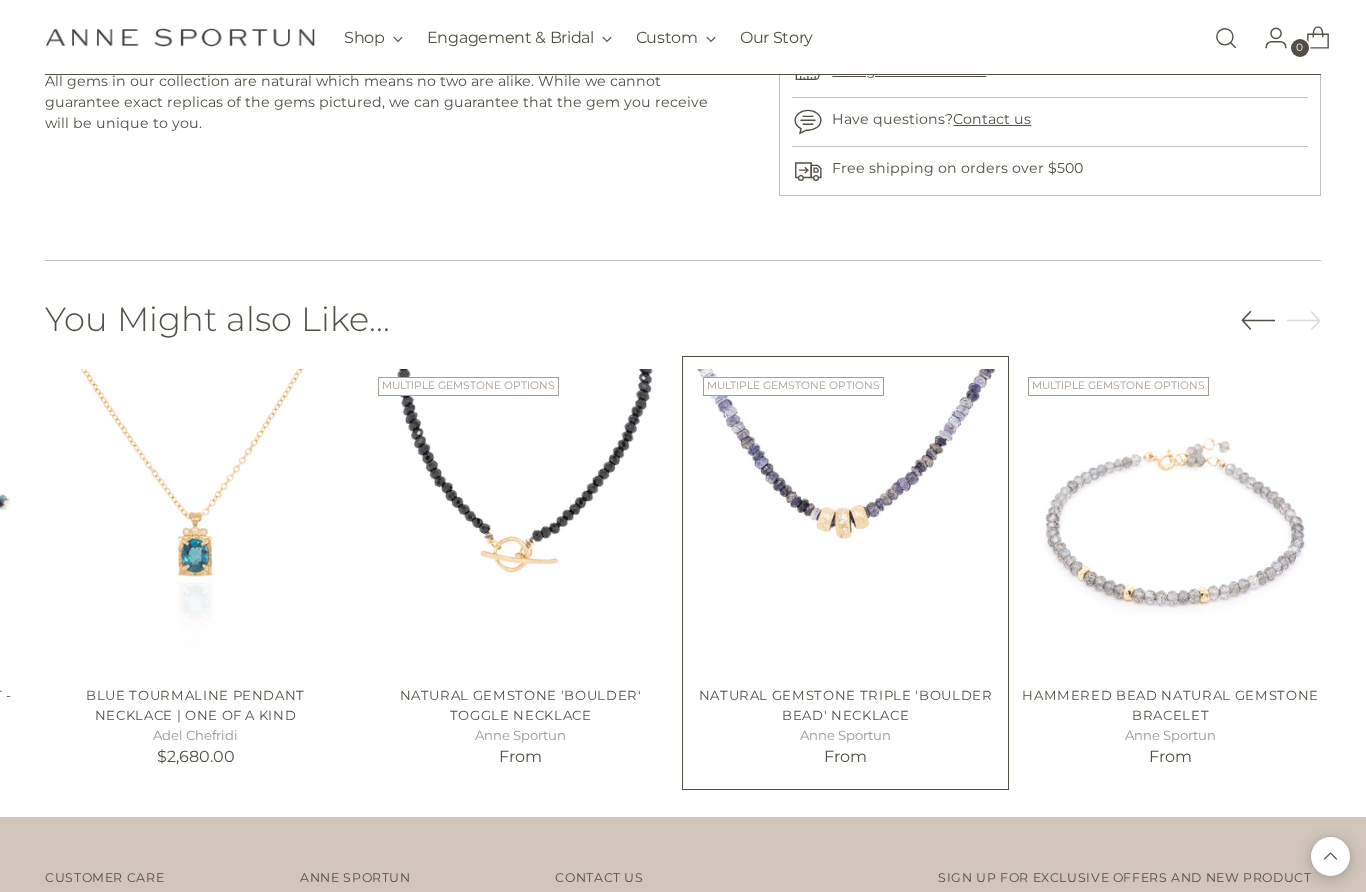 click at bounding box center [845, 519] 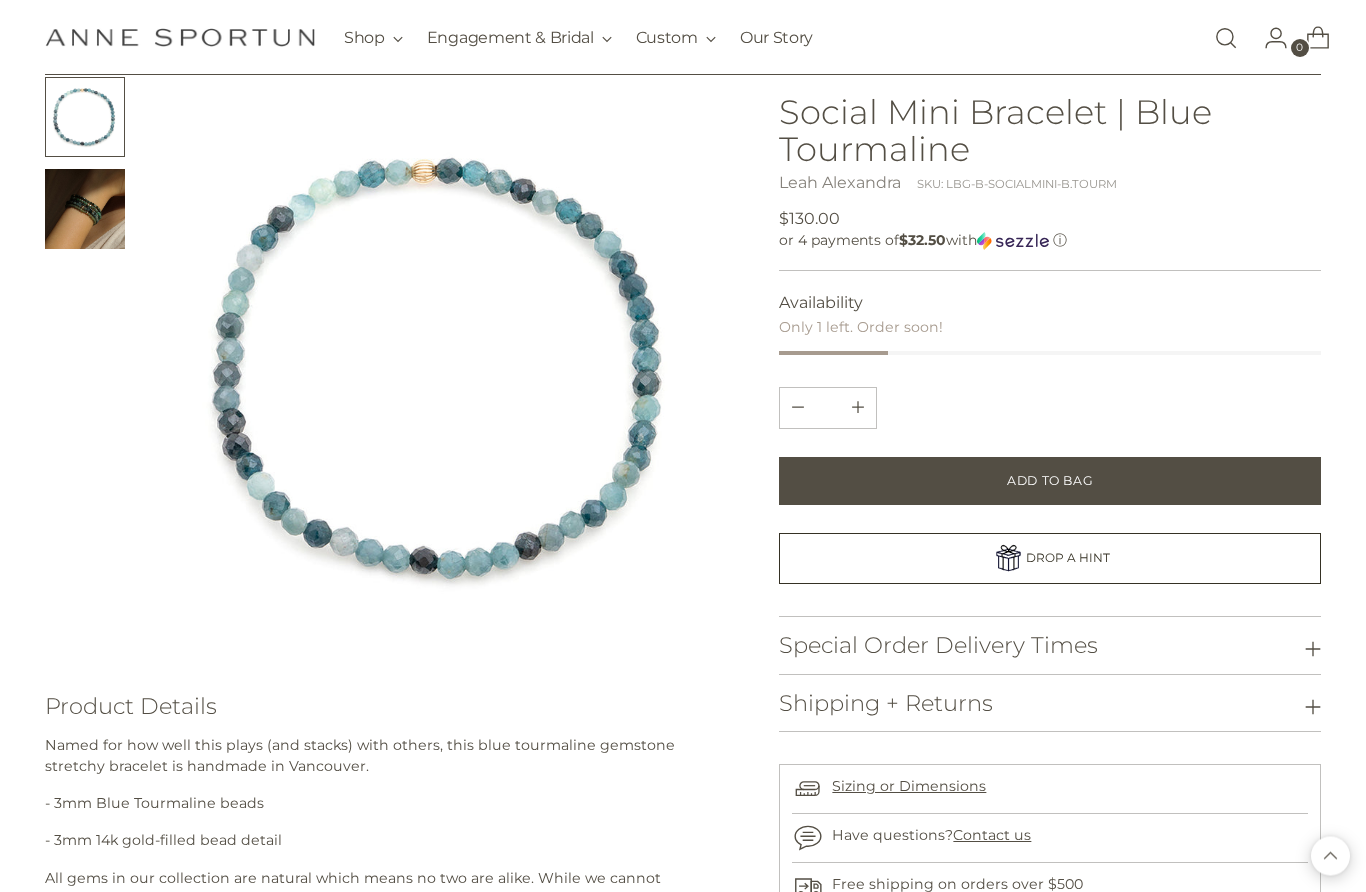 scroll, scrollTop: 0, scrollLeft: 0, axis: both 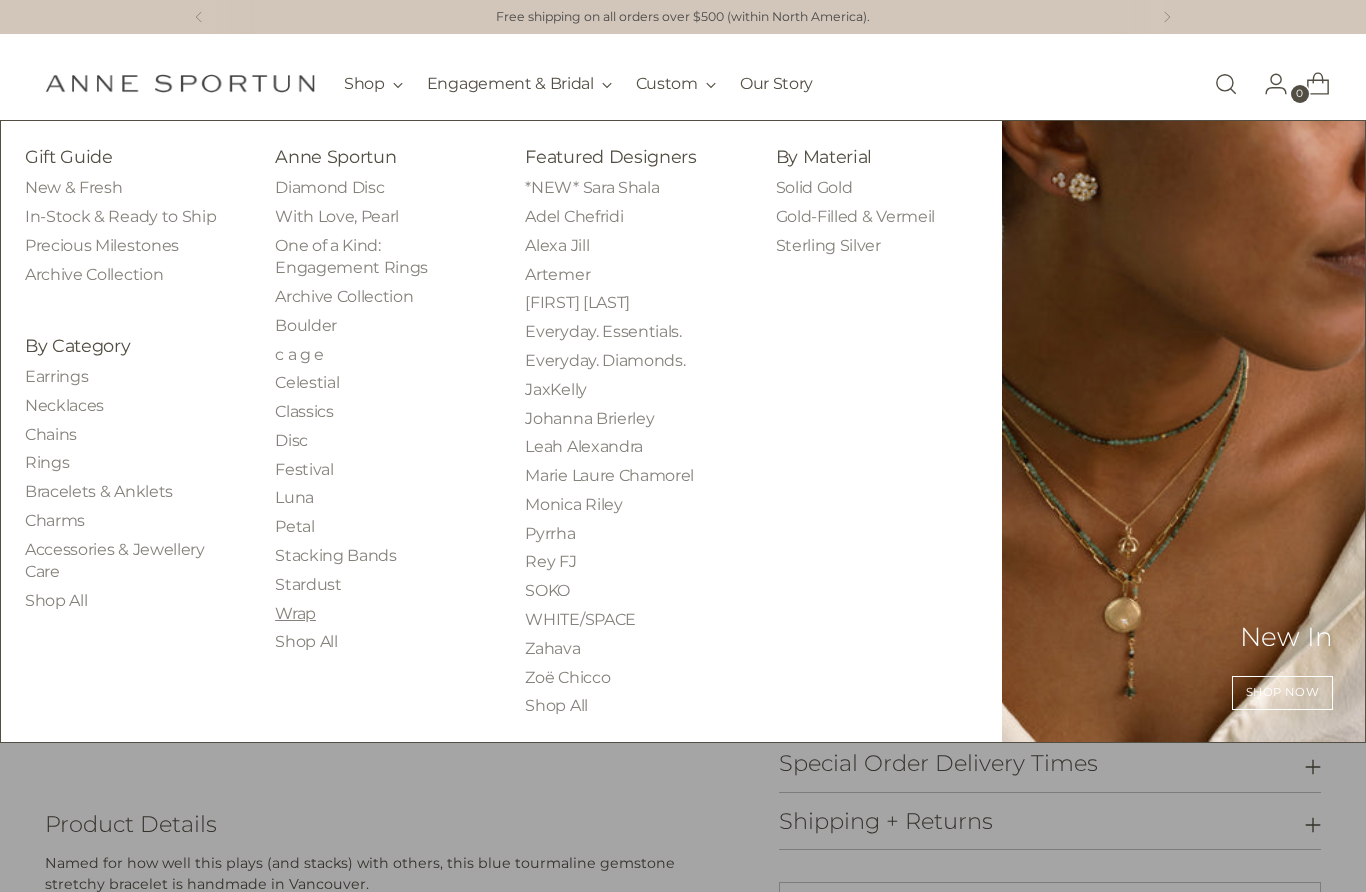 click on "Wrap" at bounding box center (295, 613) 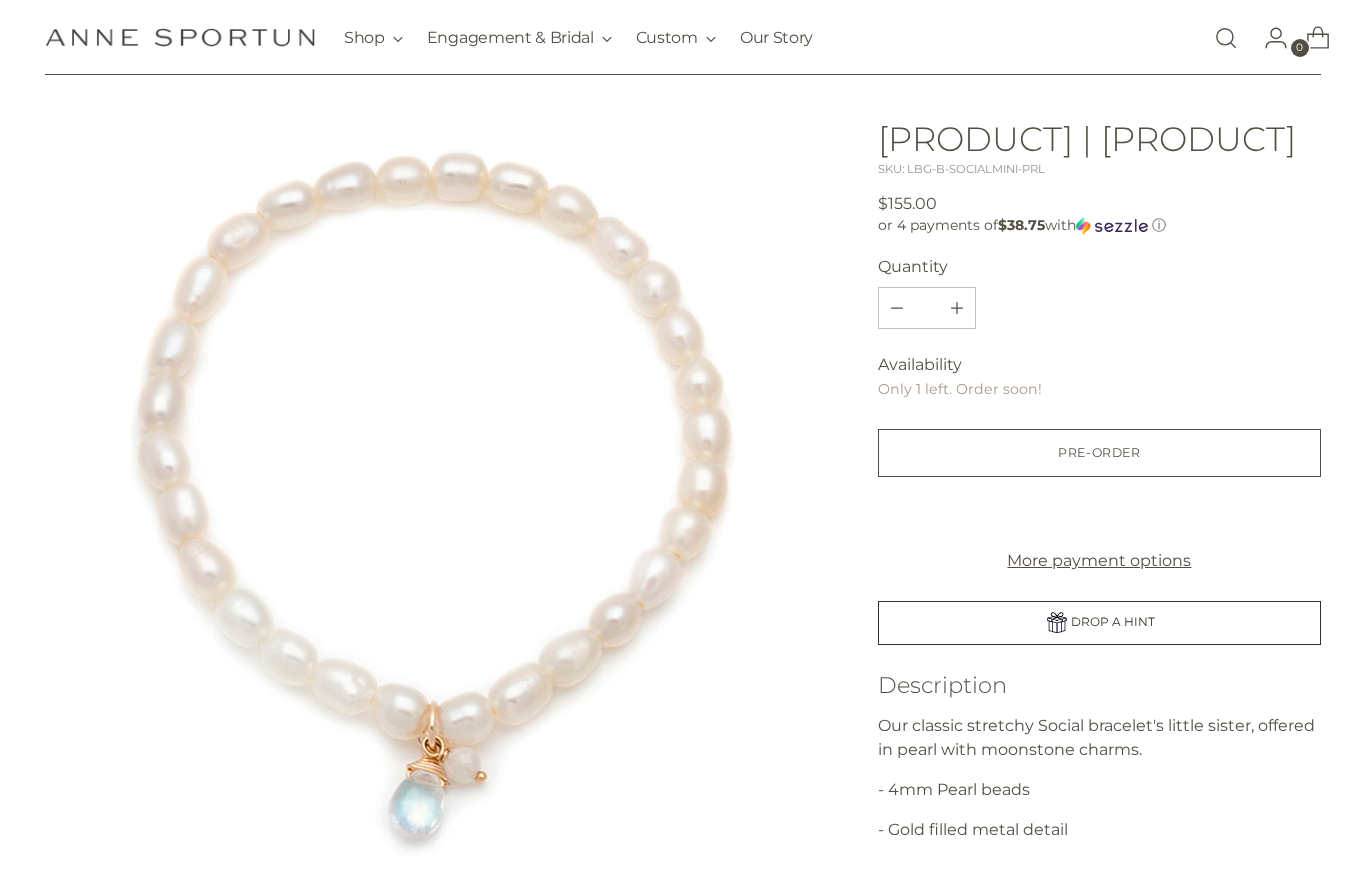 scroll, scrollTop: 0, scrollLeft: 0, axis: both 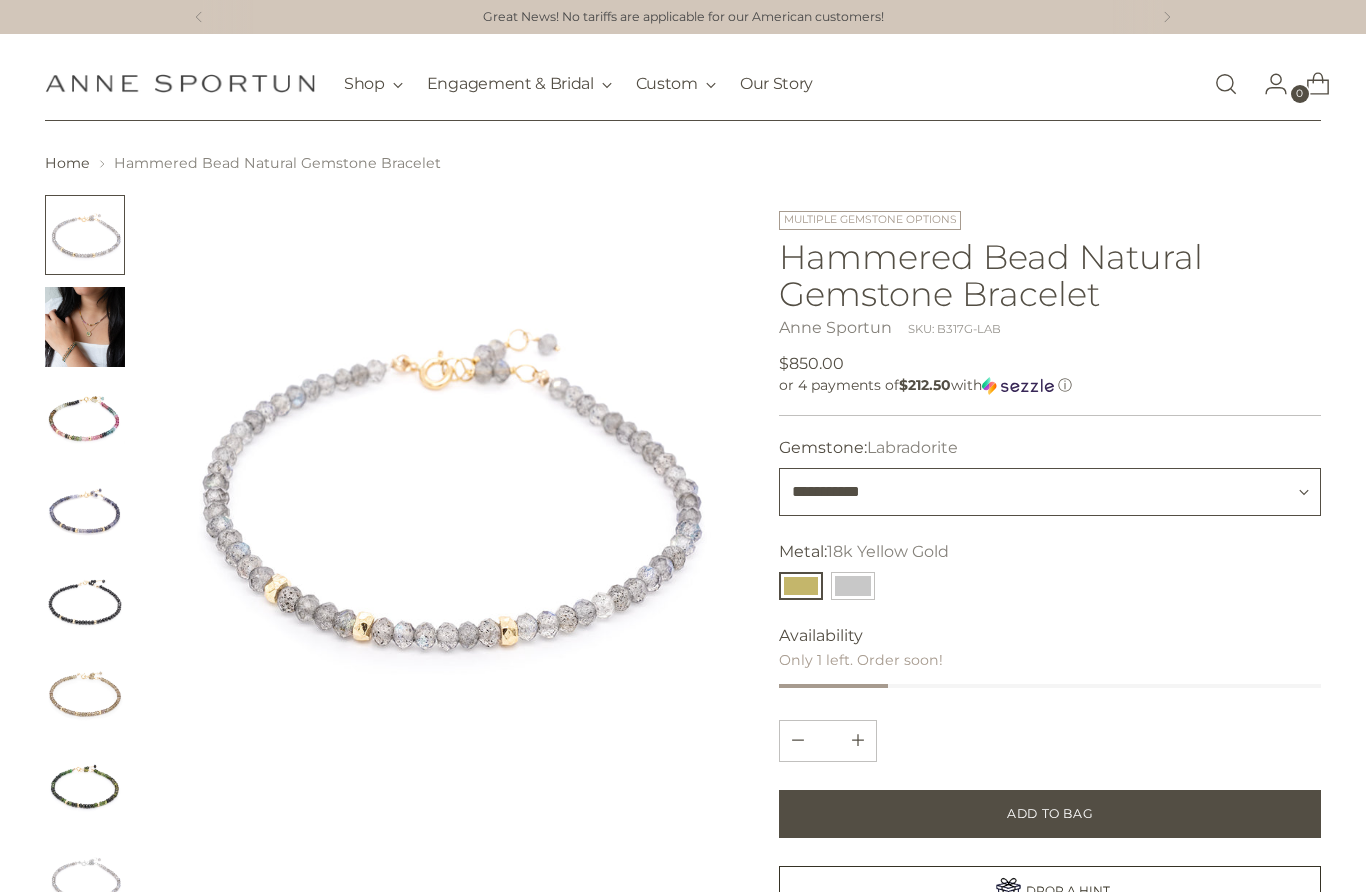 click on "**********" at bounding box center (1050, 492) 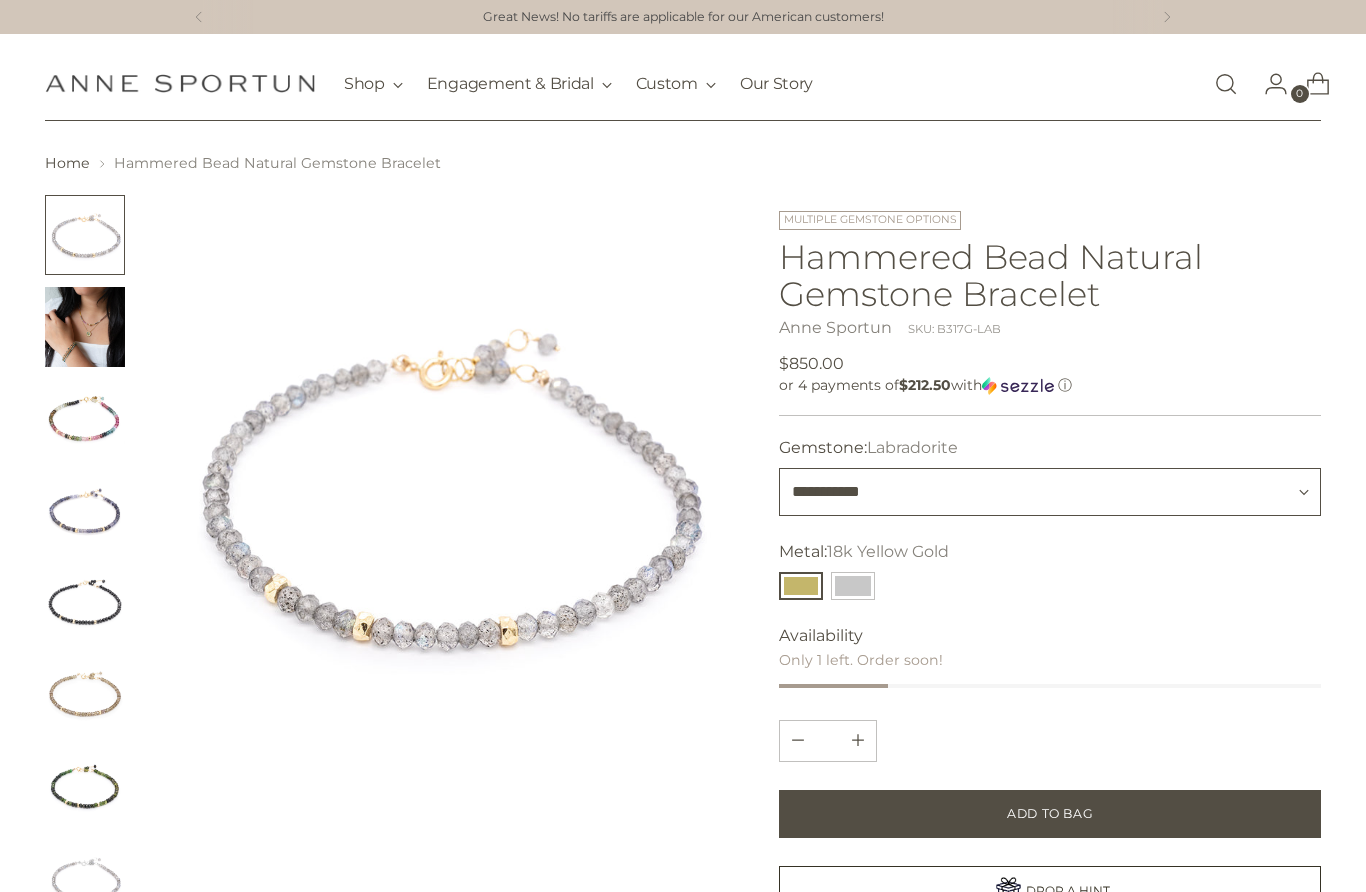 select on "******" 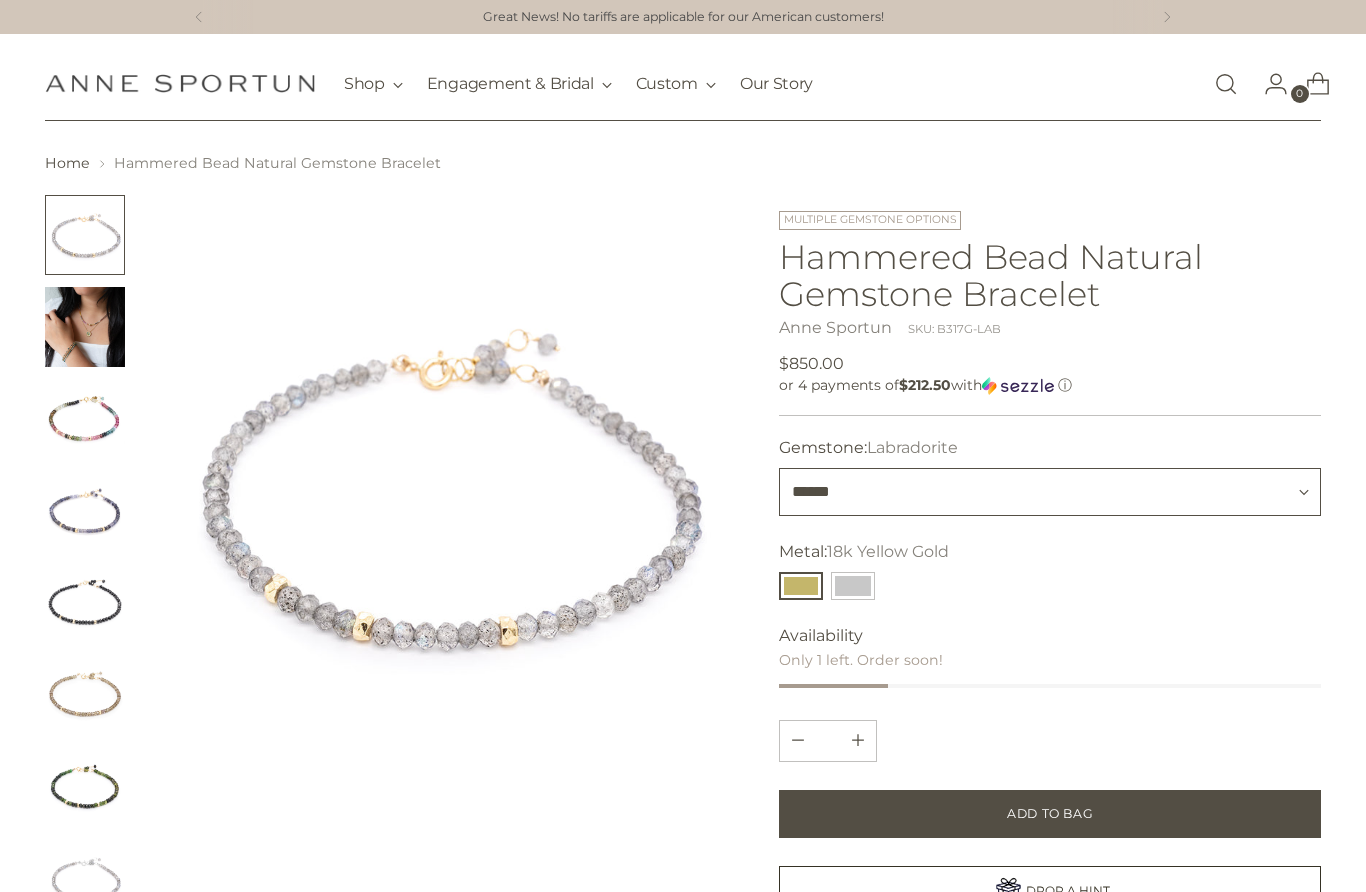 type 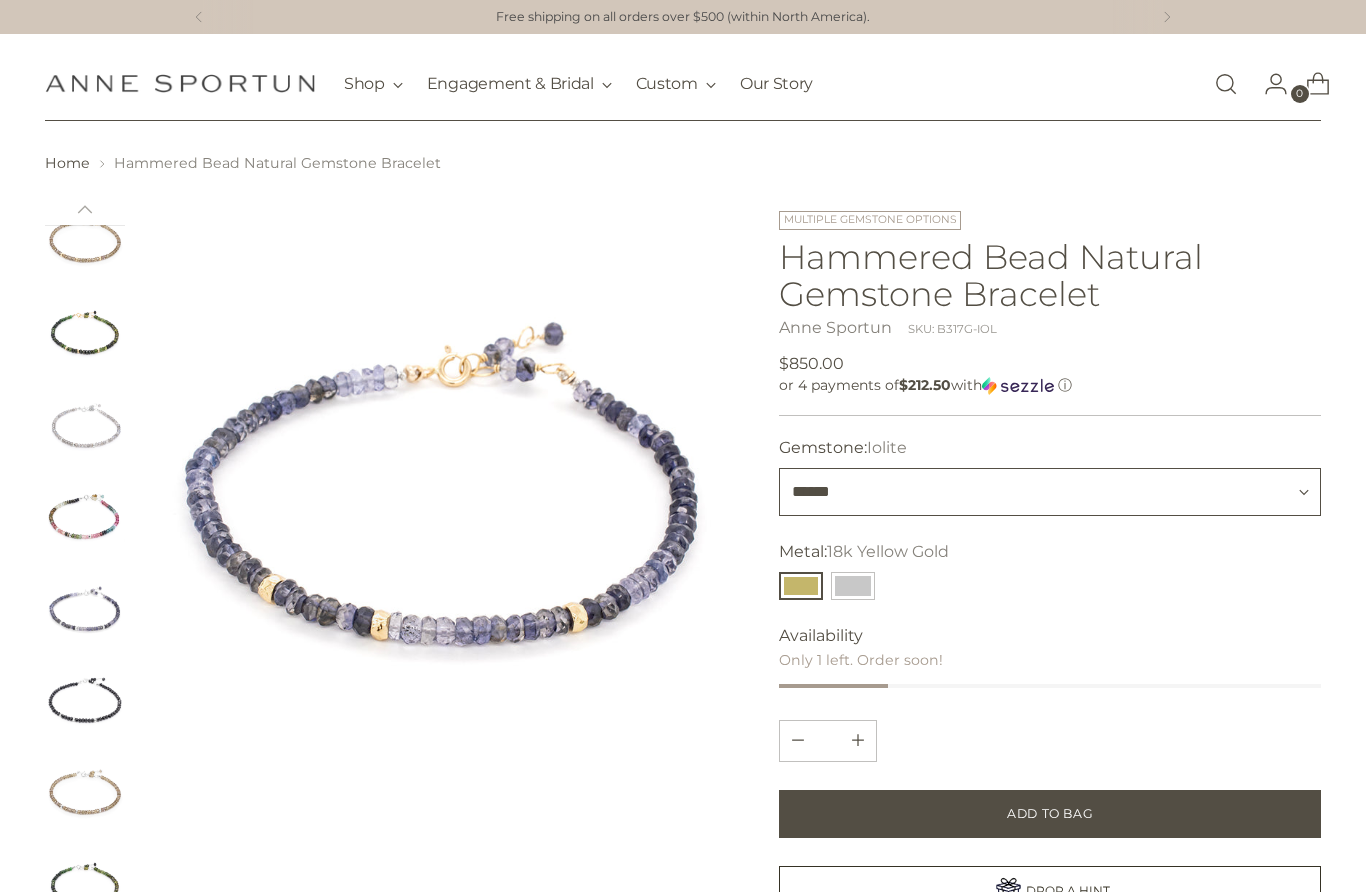scroll, scrollTop: 454, scrollLeft: 0, axis: vertical 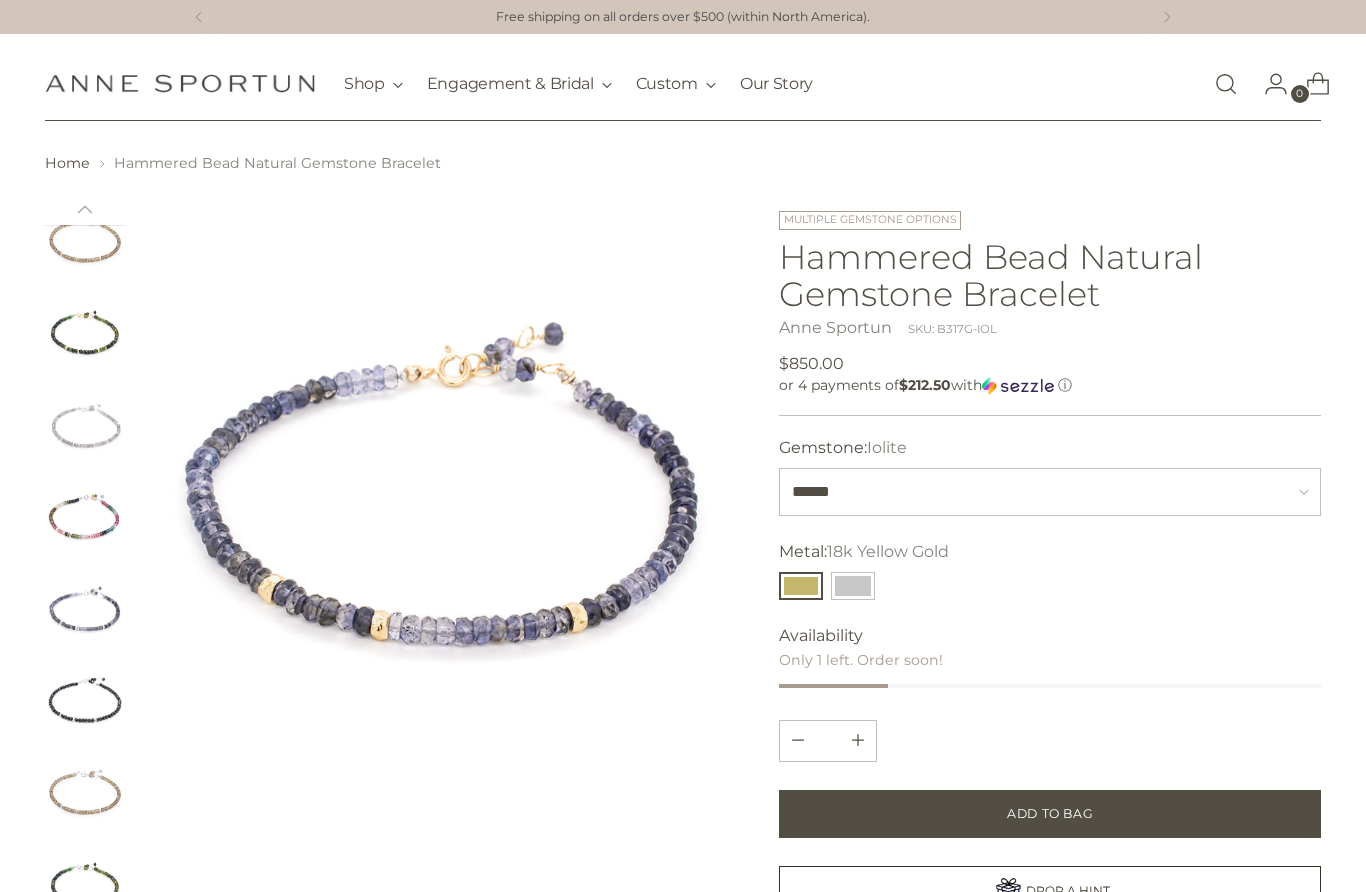 click at bounding box center [85, 517] 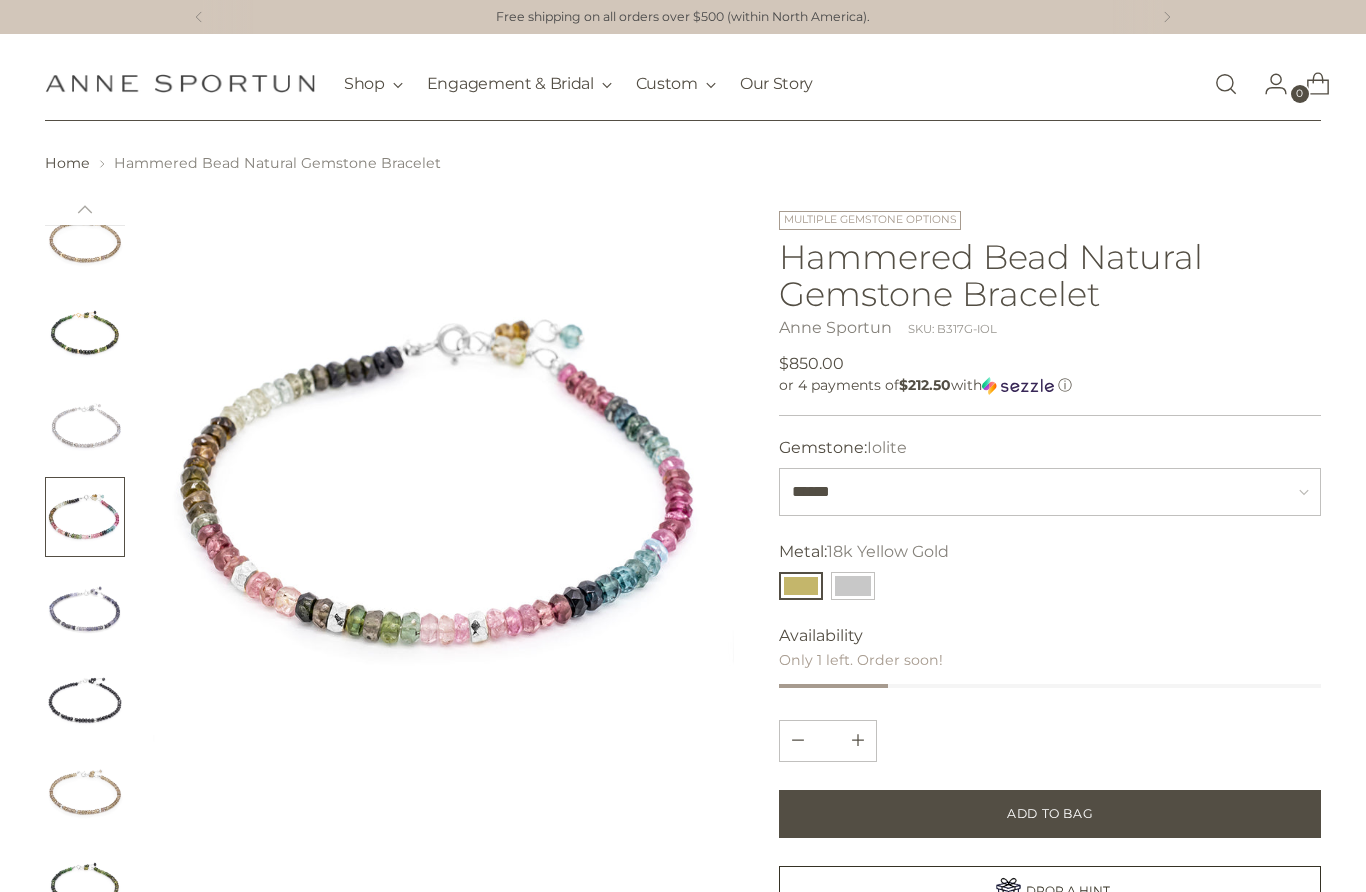 click at bounding box center [85, 701] 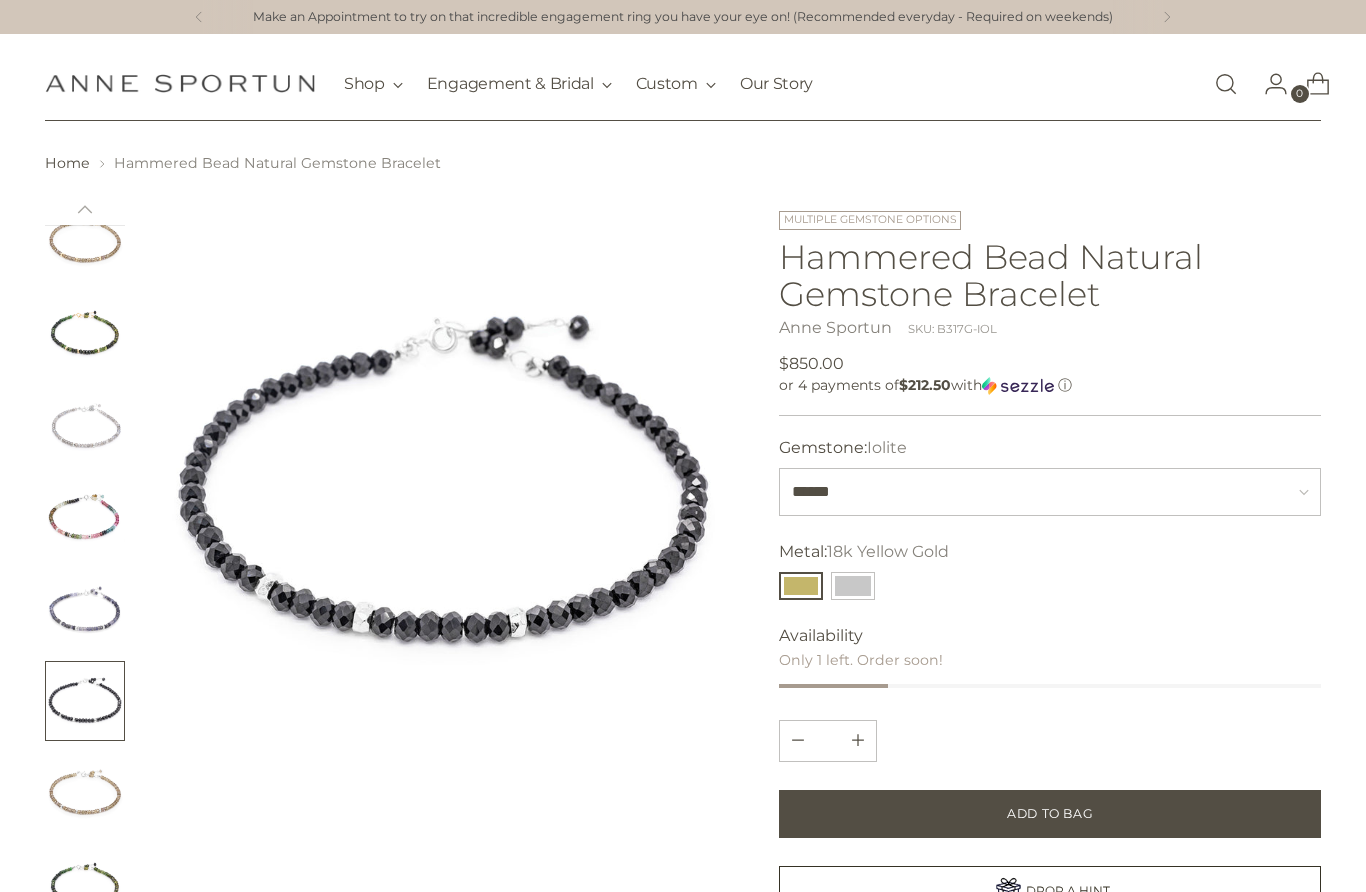 click at bounding box center [85, 793] 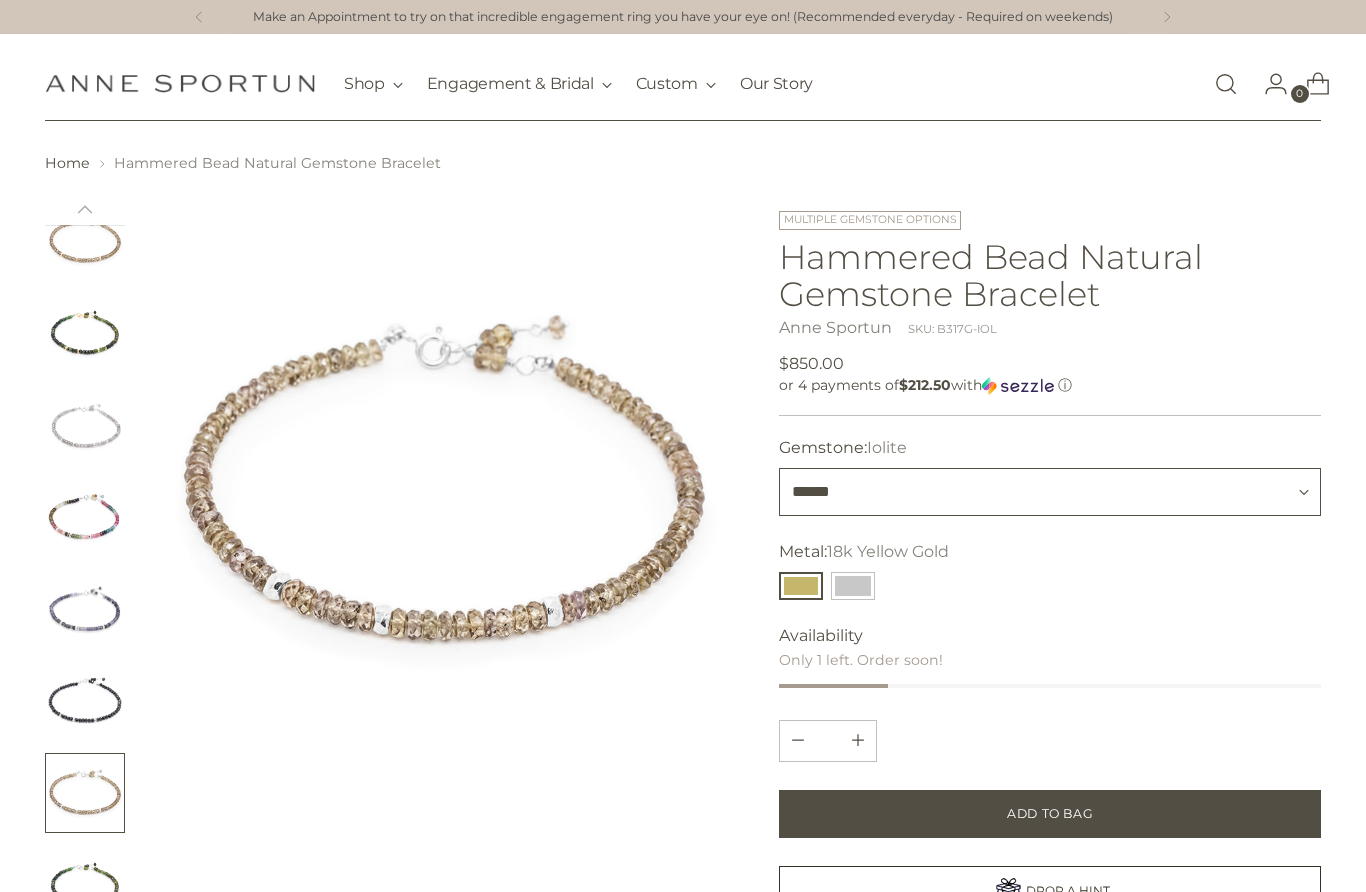 click on "**********" at bounding box center (1050, 492) 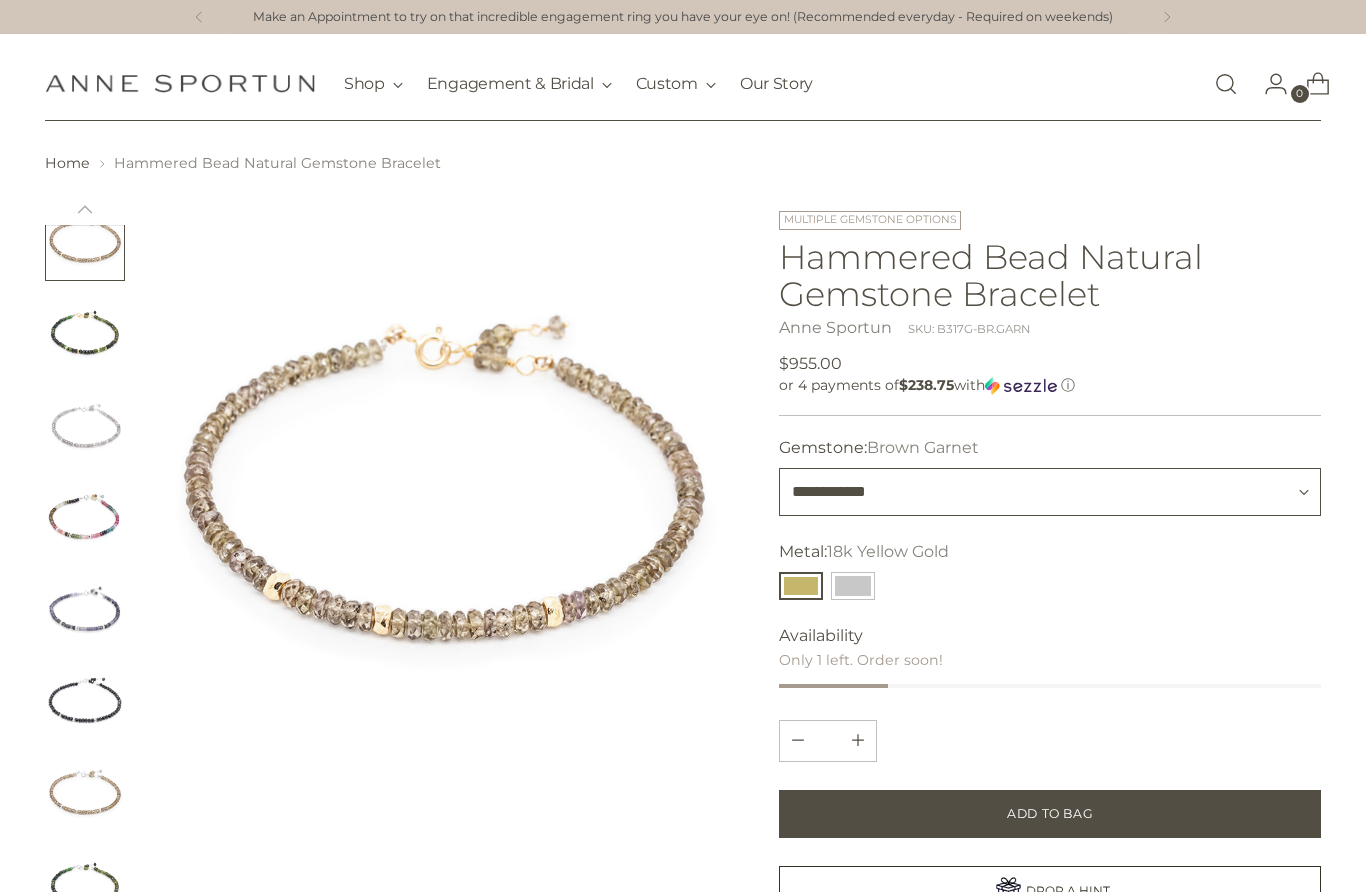 click on "**********" at bounding box center [1050, 492] 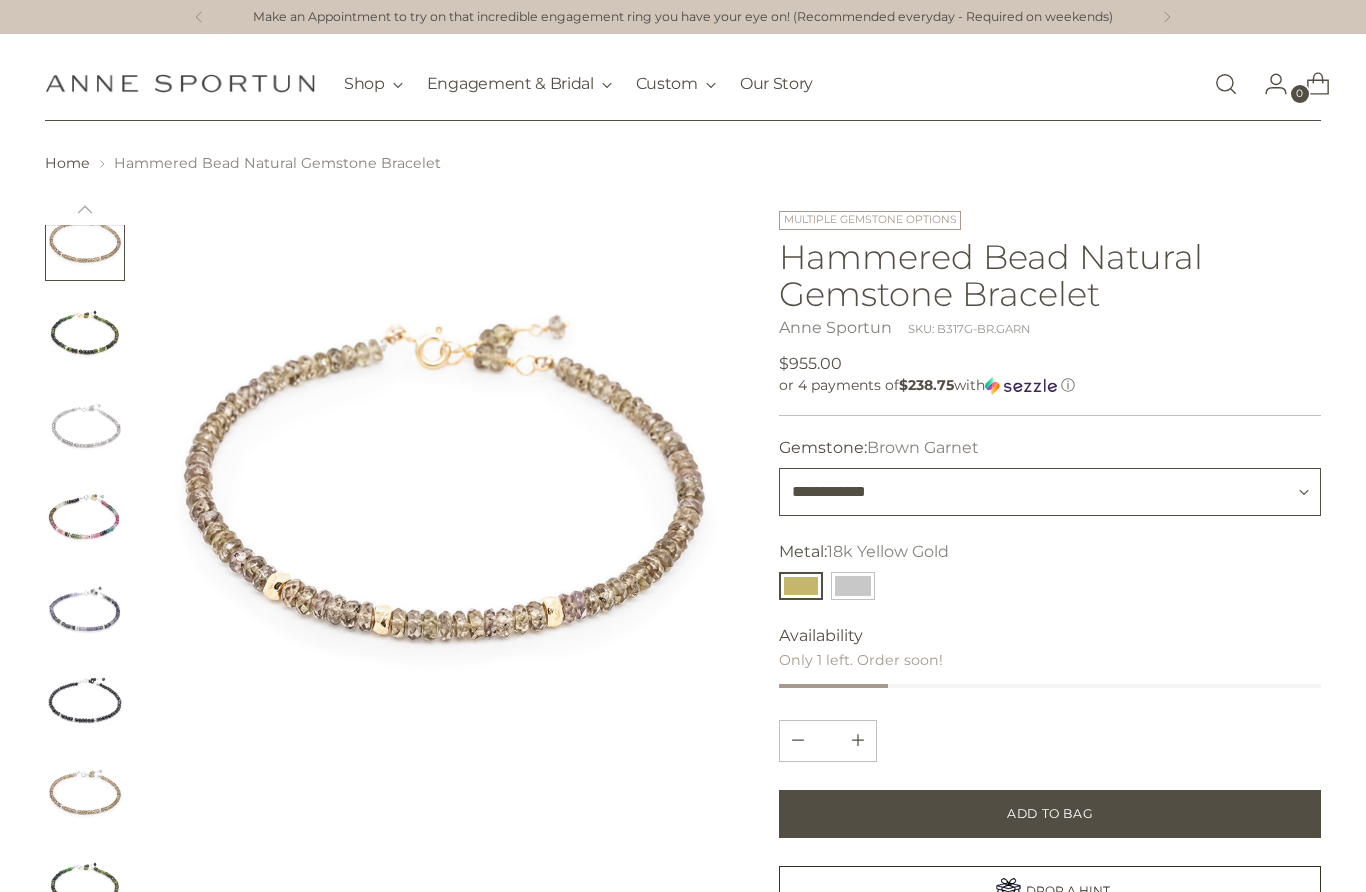 select on "******" 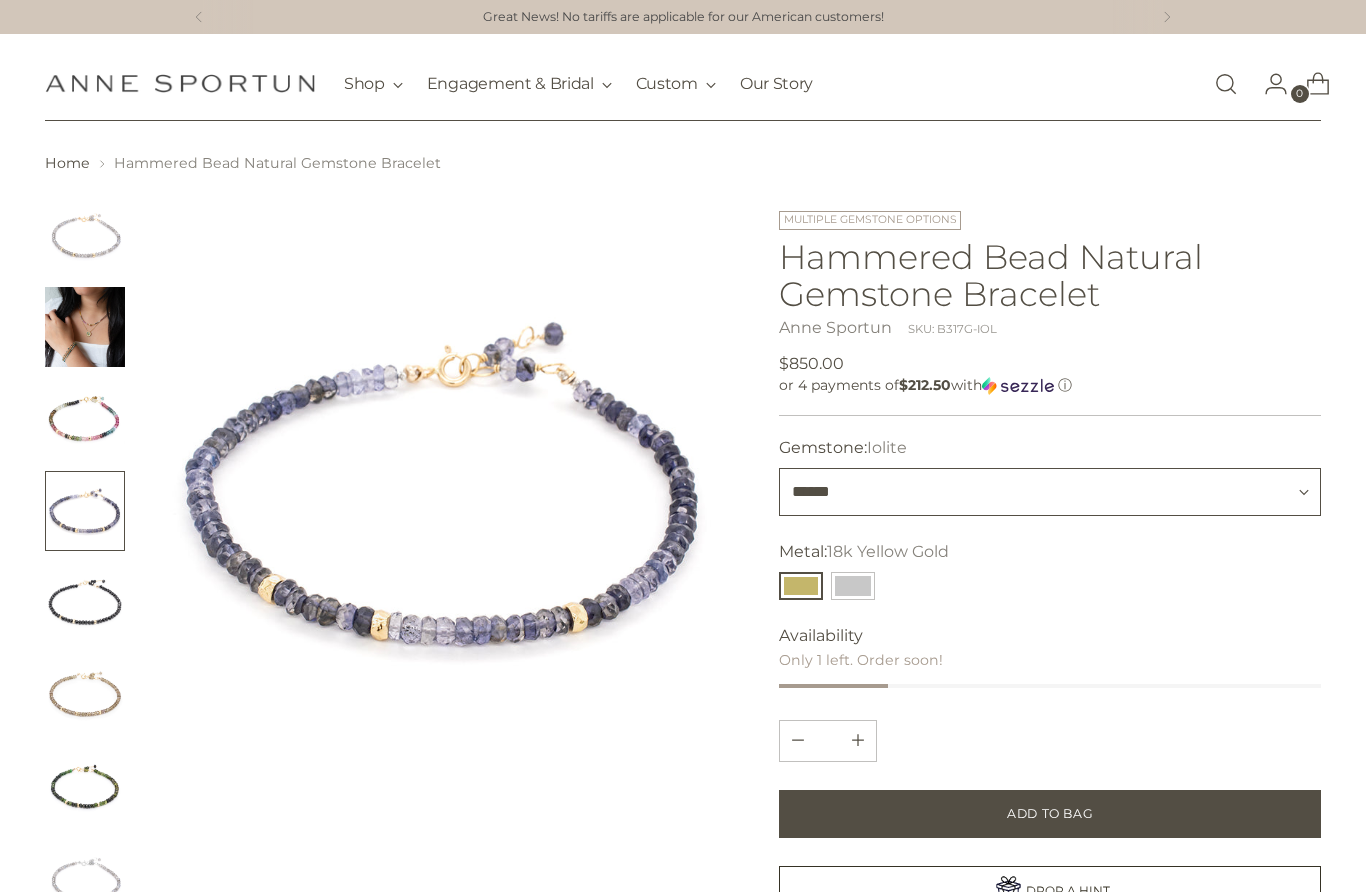 scroll, scrollTop: 0, scrollLeft: 0, axis: both 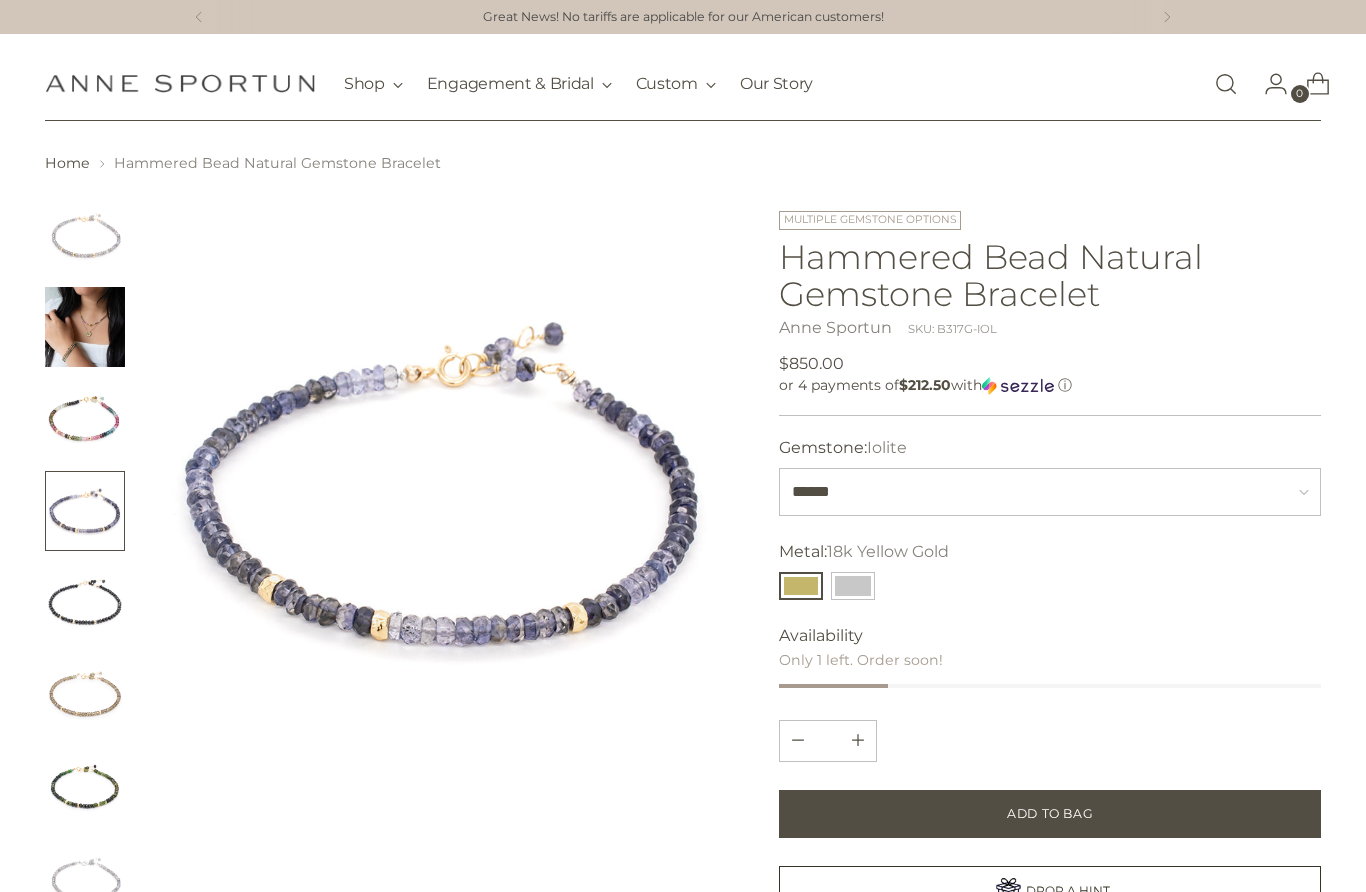 click at bounding box center (85, 327) 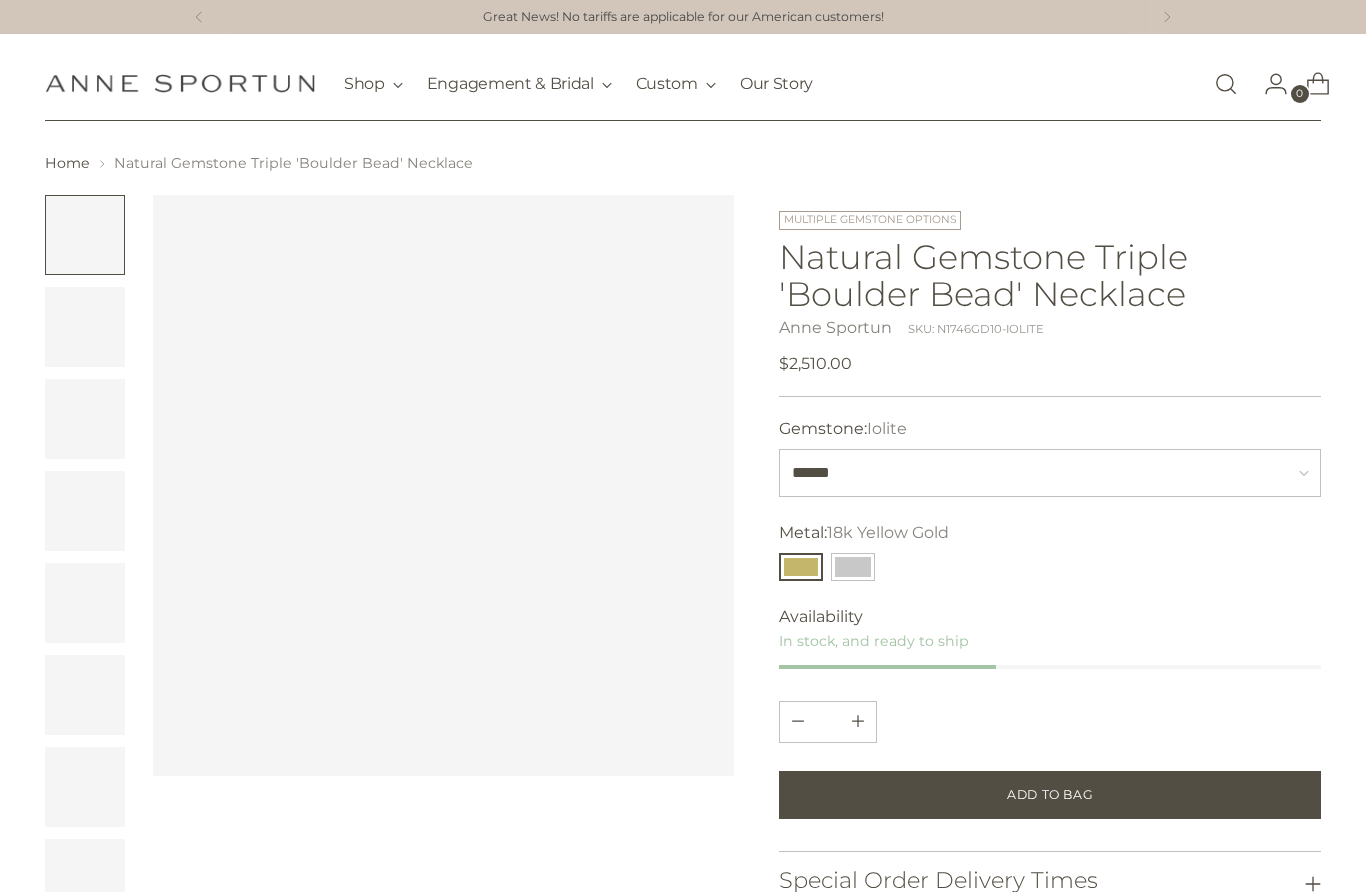 scroll, scrollTop: 0, scrollLeft: 0, axis: both 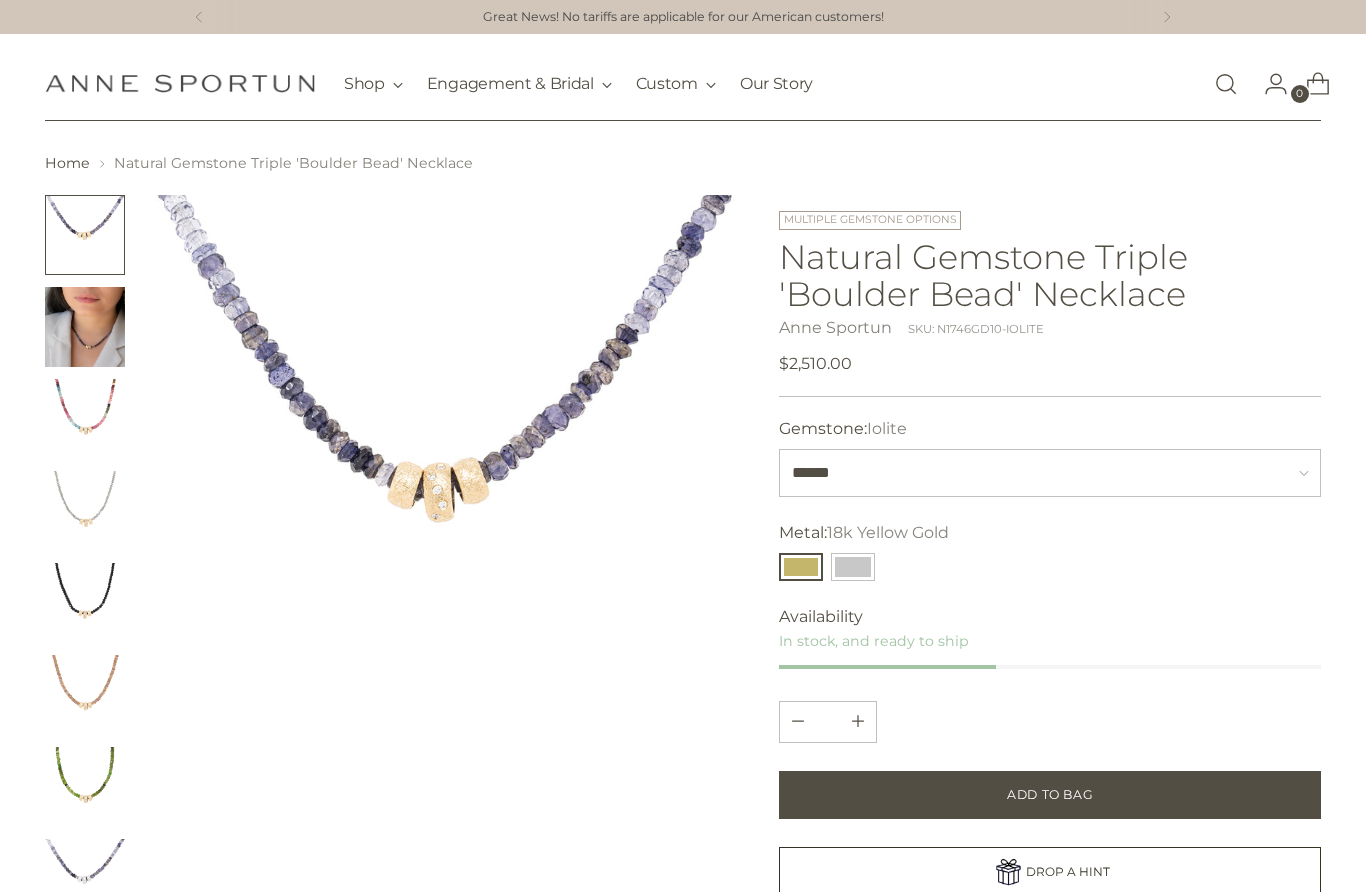 click at bounding box center [85, 327] 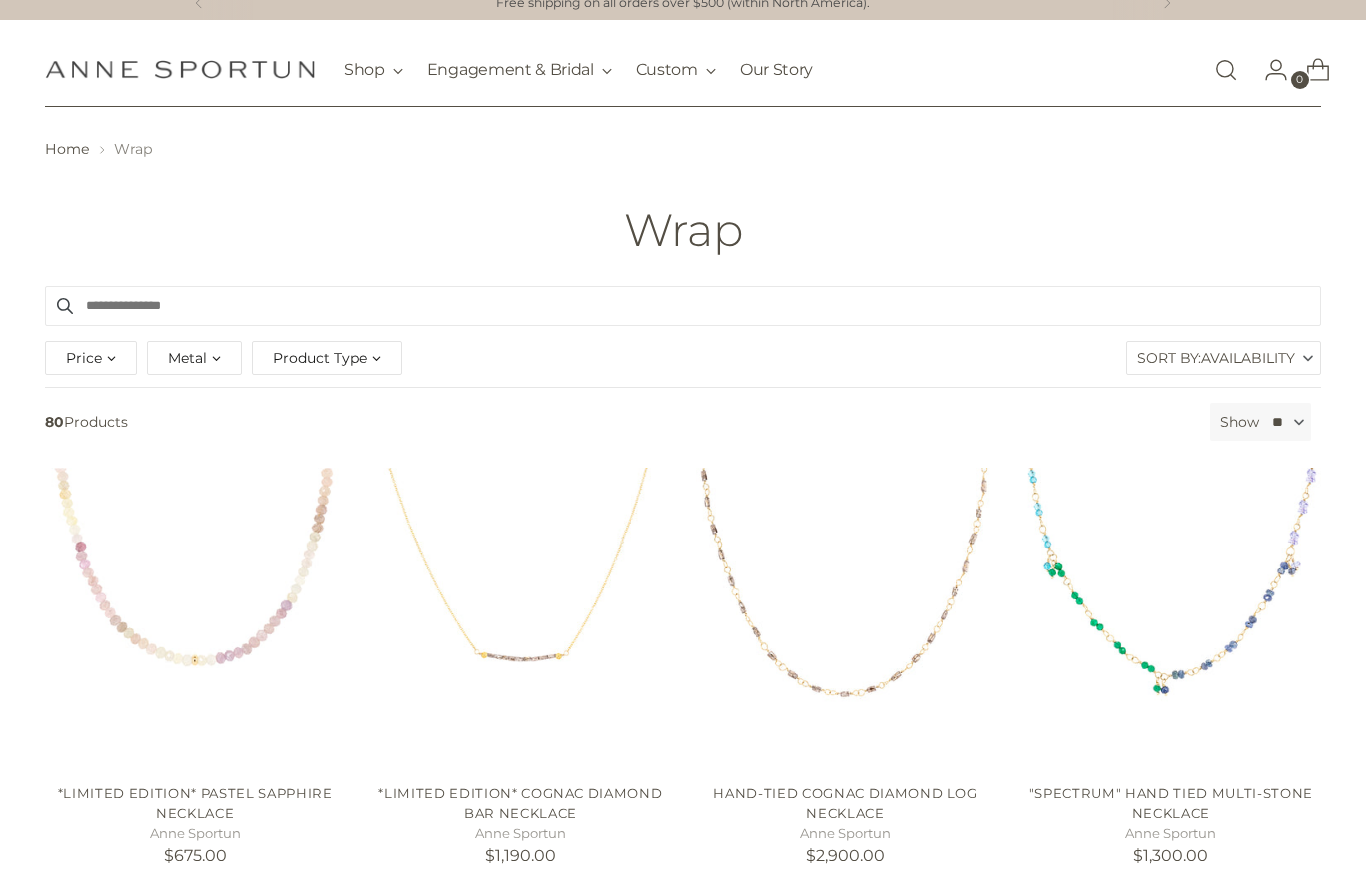 scroll, scrollTop: 0, scrollLeft: 0, axis: both 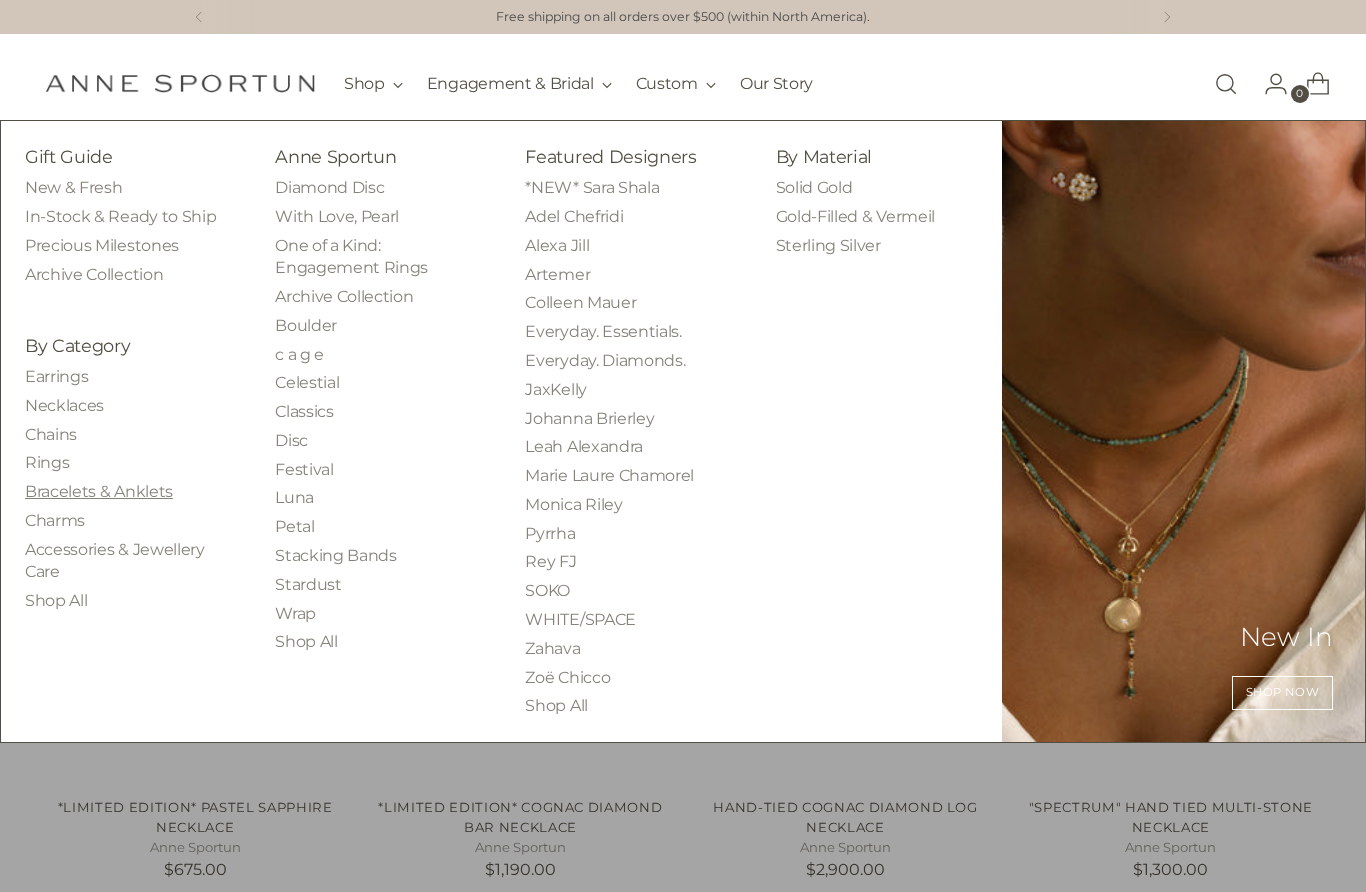 click on "Bracelets & Anklets" at bounding box center [99, 491] 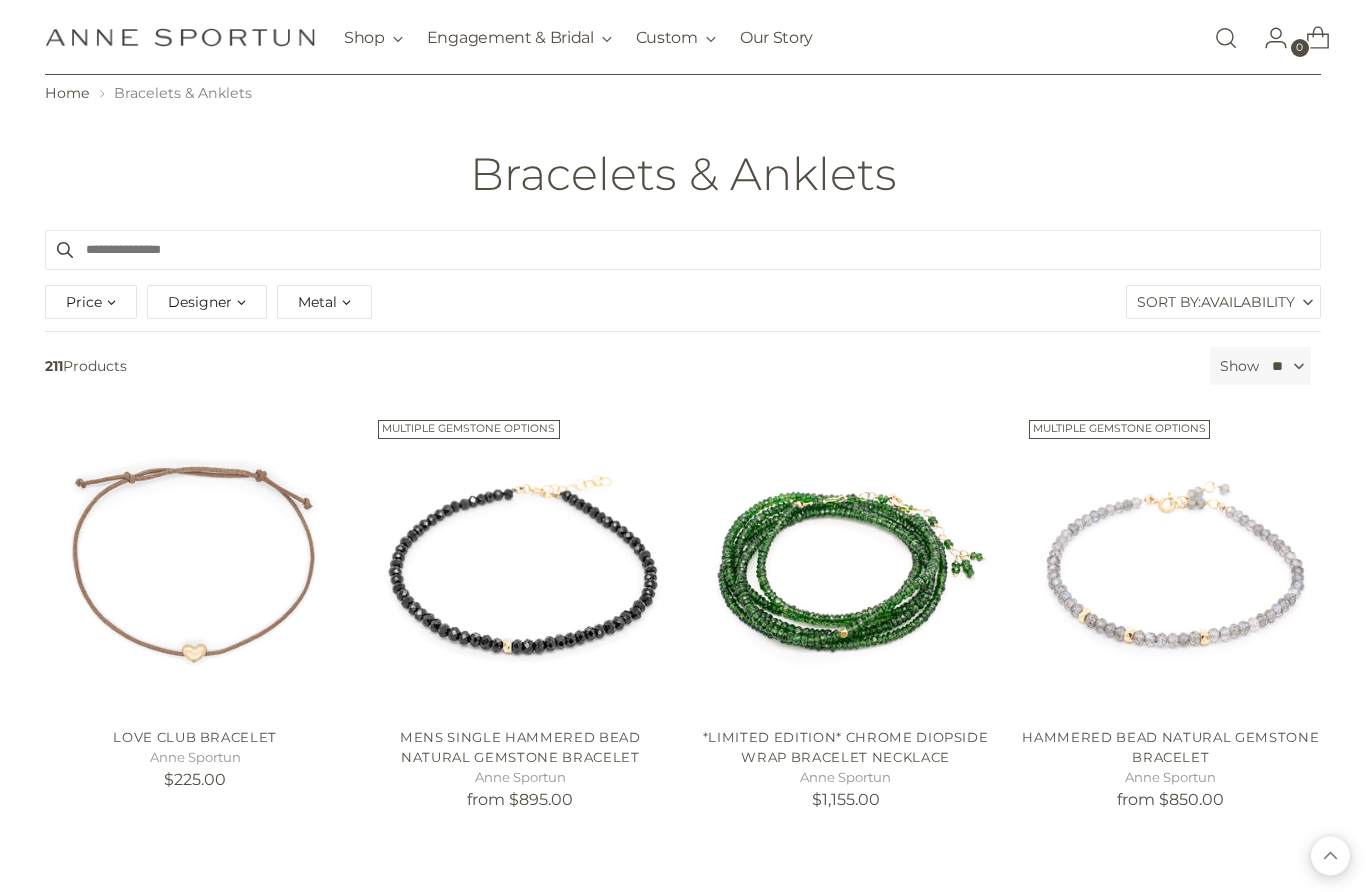 scroll, scrollTop: 0, scrollLeft: 0, axis: both 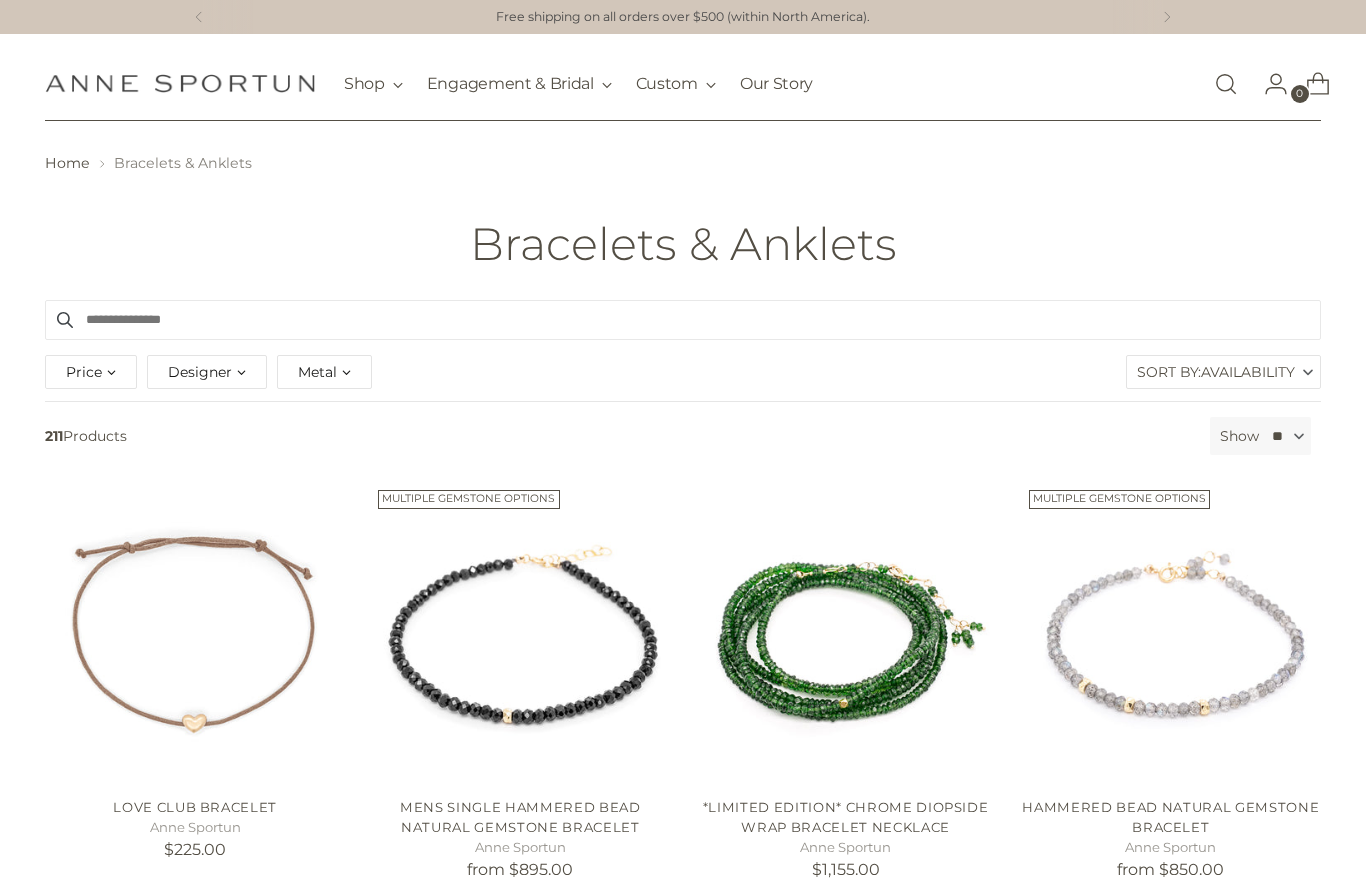 click on "Designer" at bounding box center (200, 372) 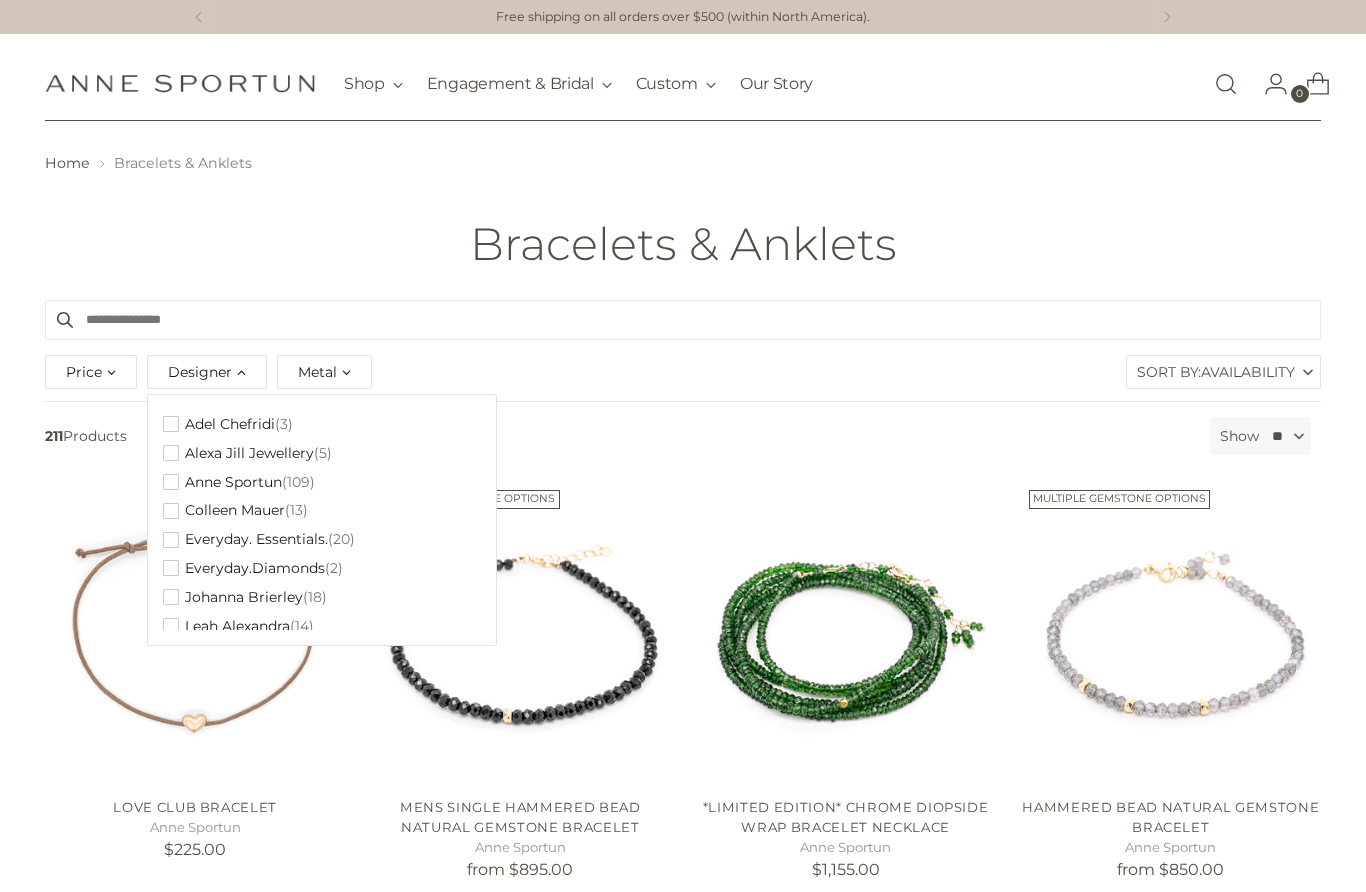 click on "Adel Chefridi
(3)
Alexa Jill Jewellery
(5)
Anne Sportun
(109)
Colleen Mauer
(13)
Everyday. Essentials.
(20)
Everyday.Diamonds
(2)
Johanna Brierley
(18)
Leah Alexandra
(14)
Marie Laure Chamorel
(12)
Monica Riley
(3)
SOKO
(2)
Sara Shala
(1)
WHITE/SPACE
(1)
Zoe Chicco
(8)" at bounding box center (322, 520) 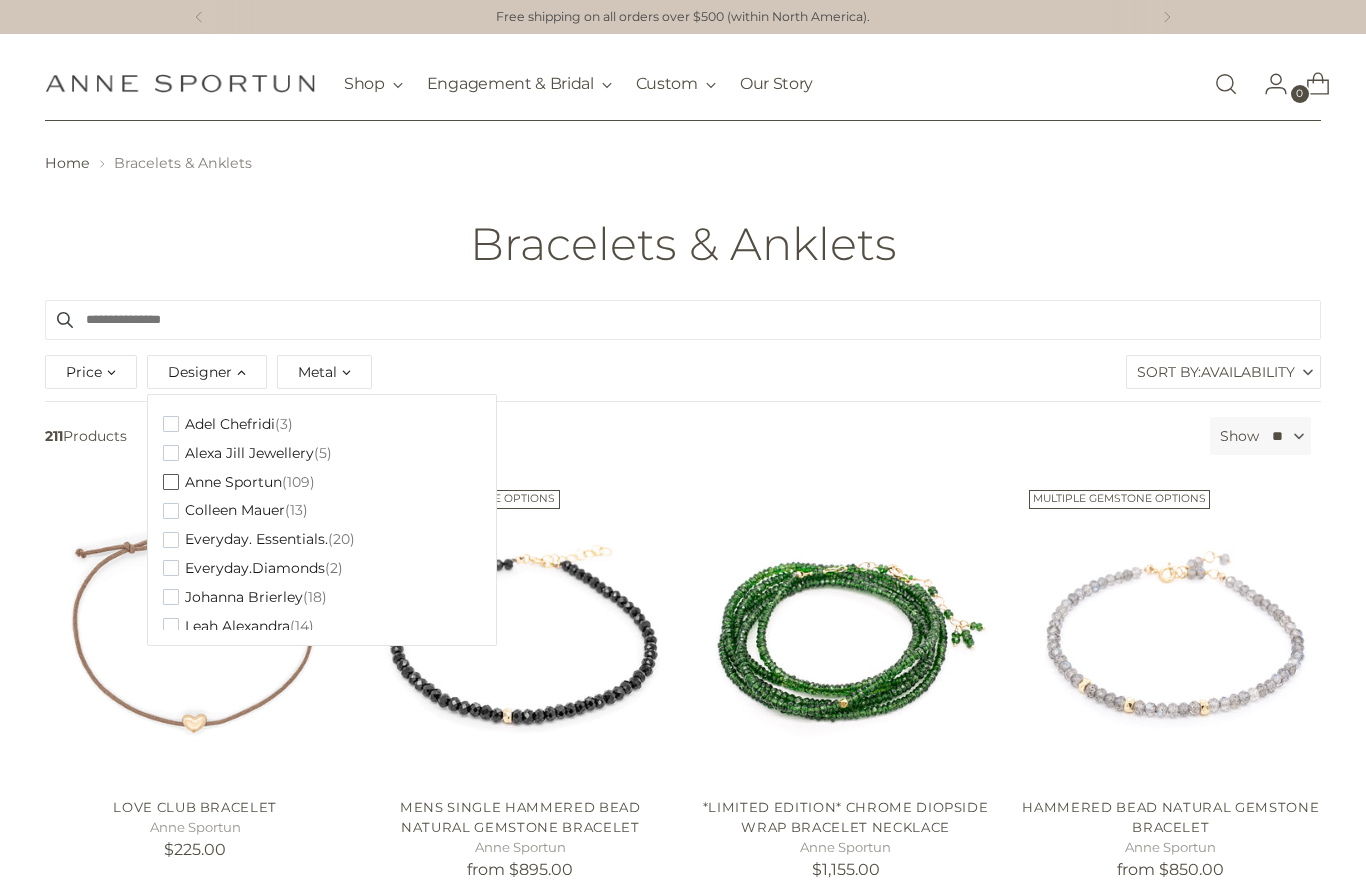 click at bounding box center (171, 482) 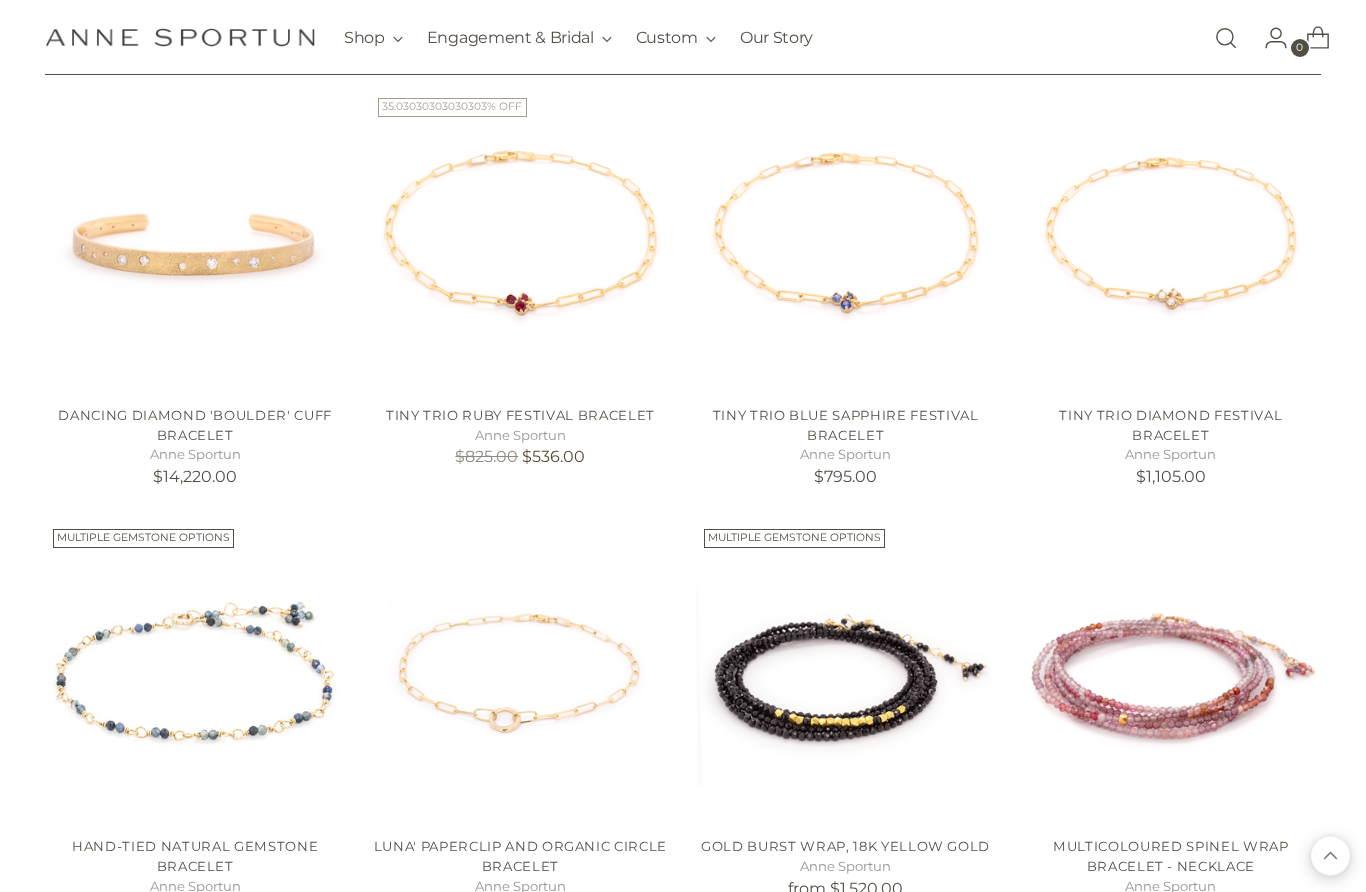 scroll, scrollTop: 3423, scrollLeft: 0, axis: vertical 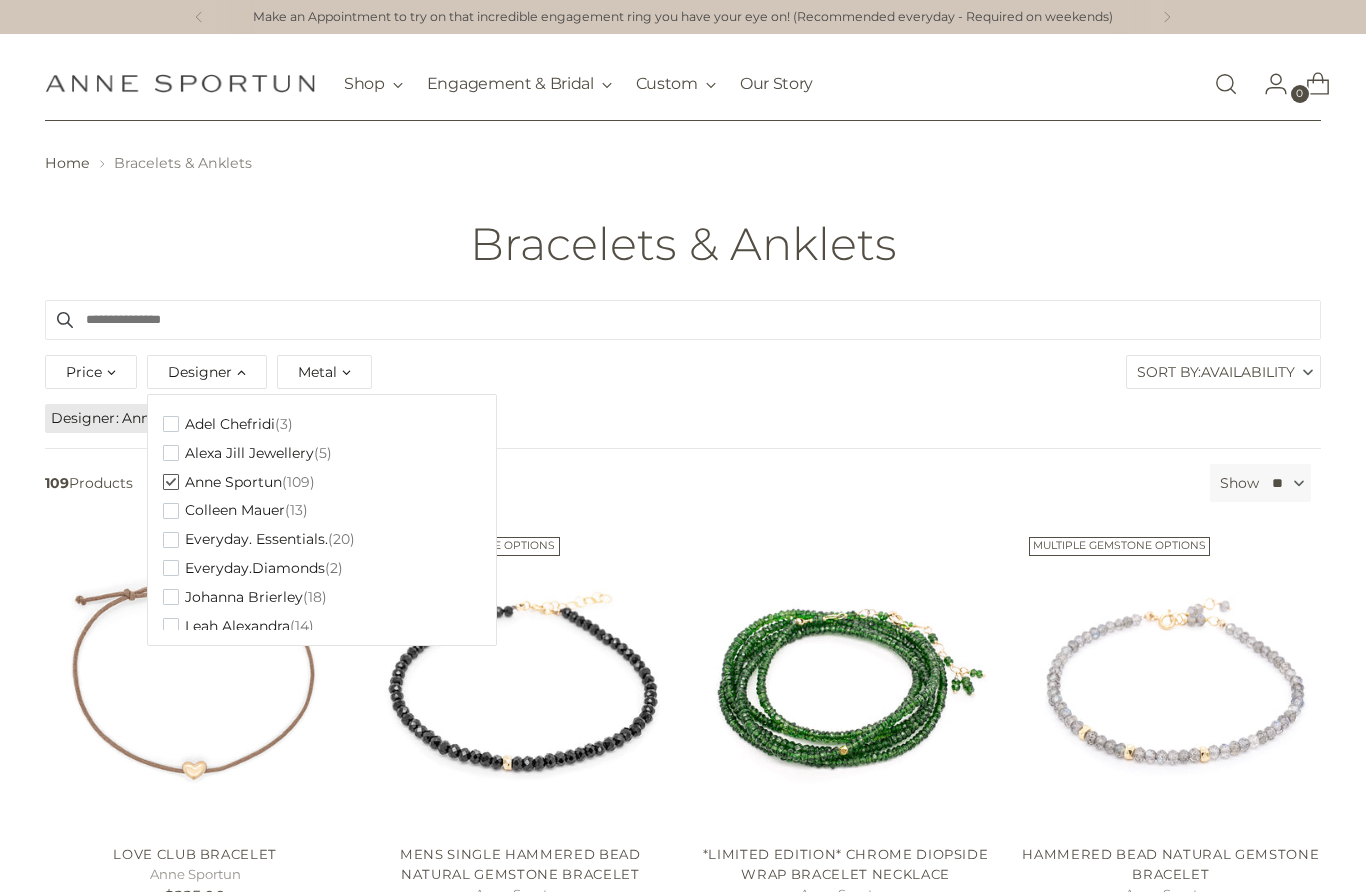 click on "Filter By
Price
***
-
*****
Designer
Clear
Adel Chefridi
(3)
Alexa Jill Jewellery
(5)
Anne Sportun
(109)
Colleen Mauer" at bounding box center (683, 6403) 